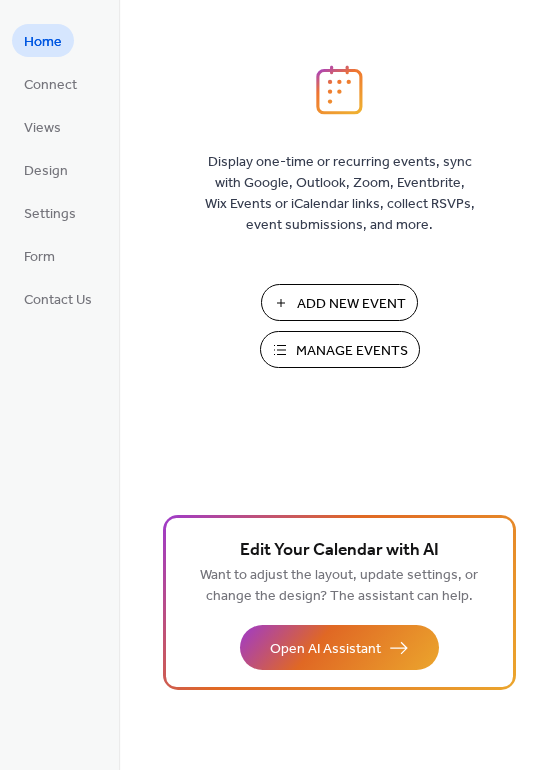 scroll, scrollTop: 0, scrollLeft: 0, axis: both 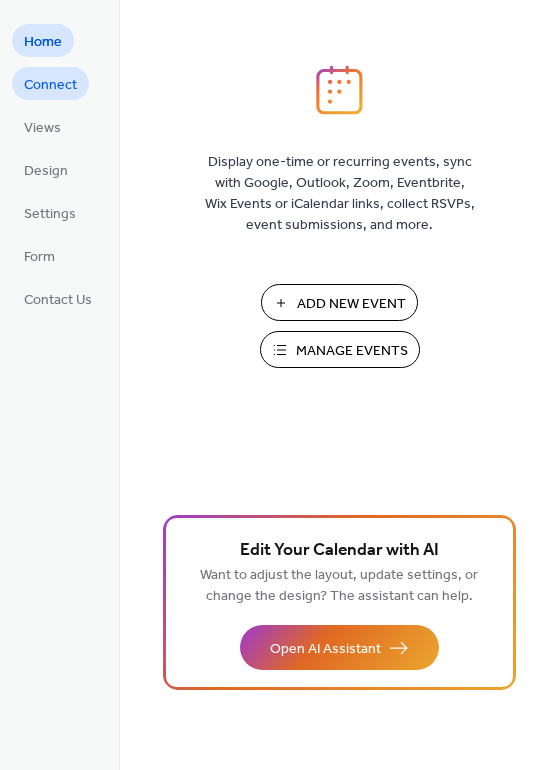 click on "Connect" at bounding box center [50, 85] 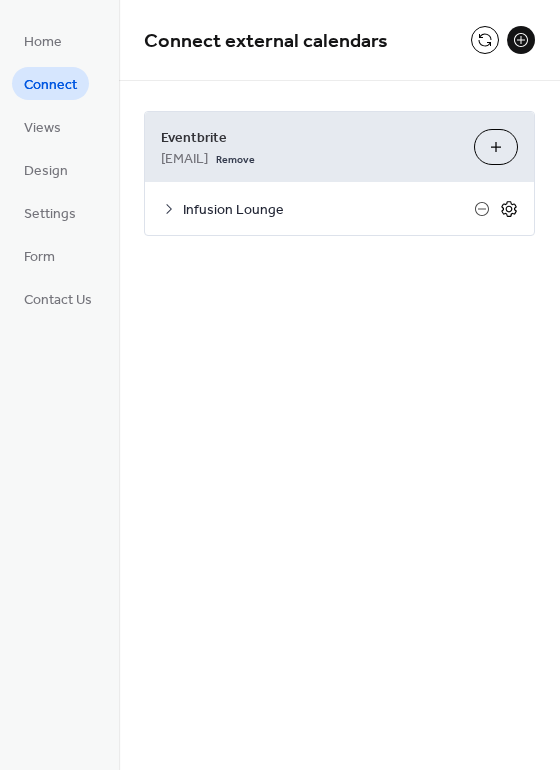 click 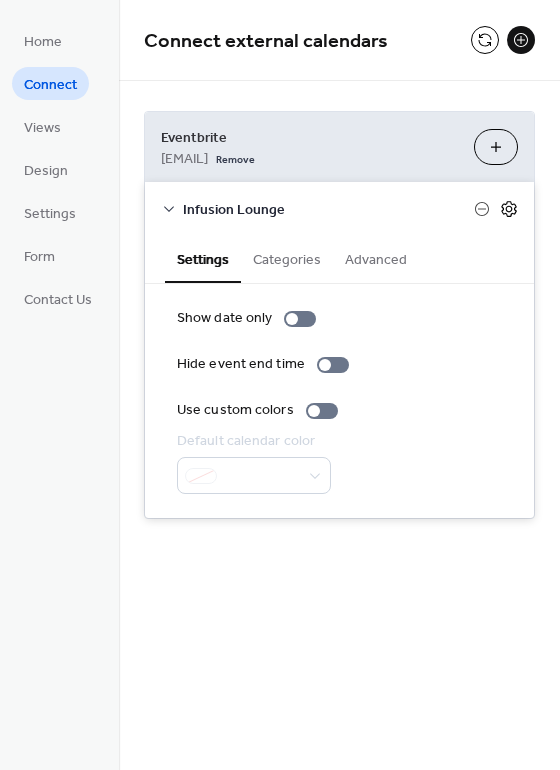 click 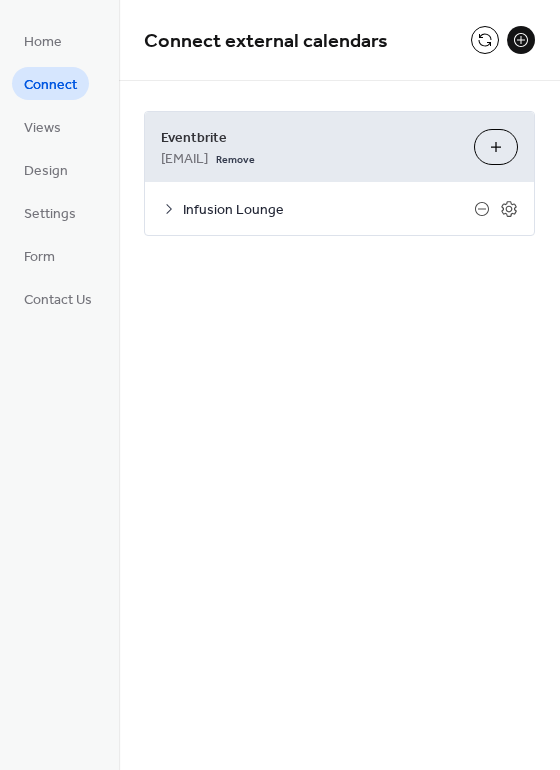 click on "Connect external calendars" at bounding box center (307, 42) 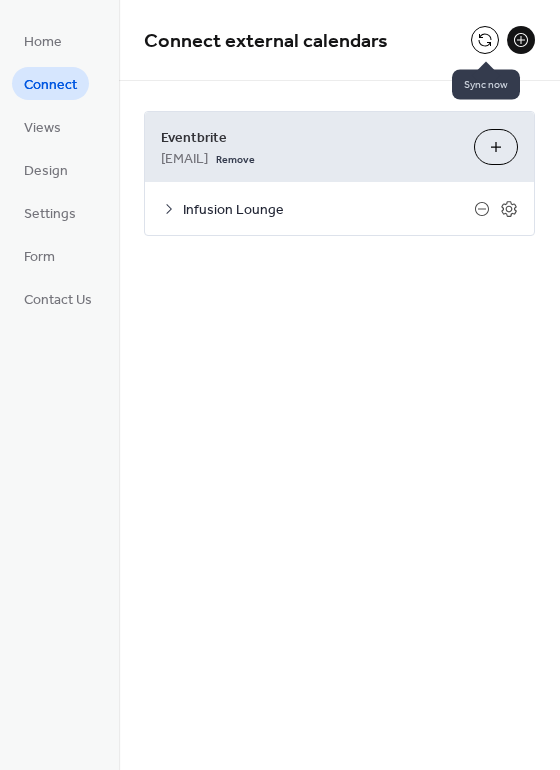 click at bounding box center (485, 40) 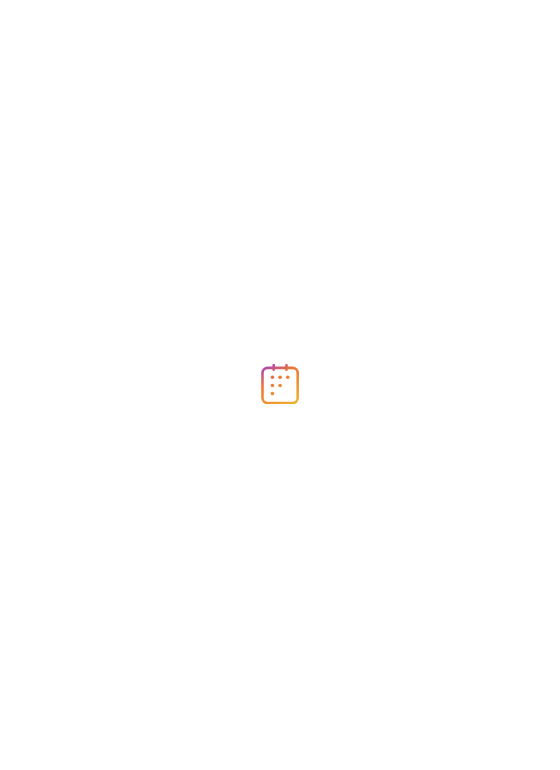 scroll, scrollTop: 0, scrollLeft: 0, axis: both 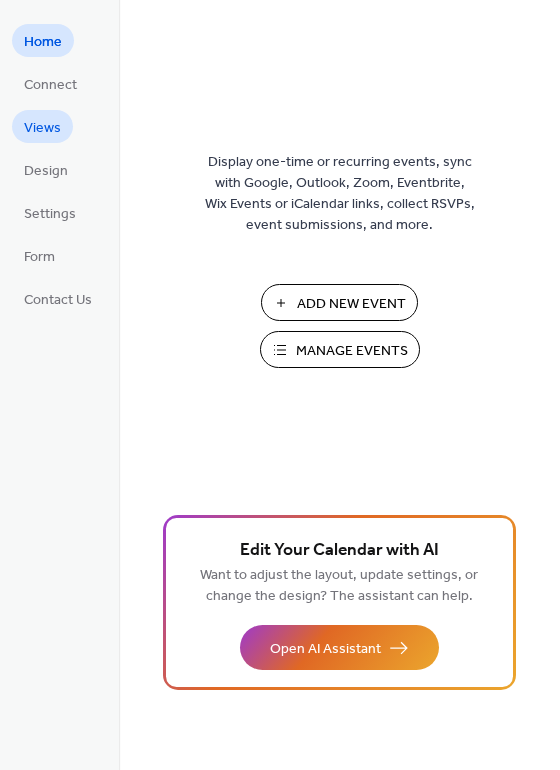 click on "Views" at bounding box center [42, 128] 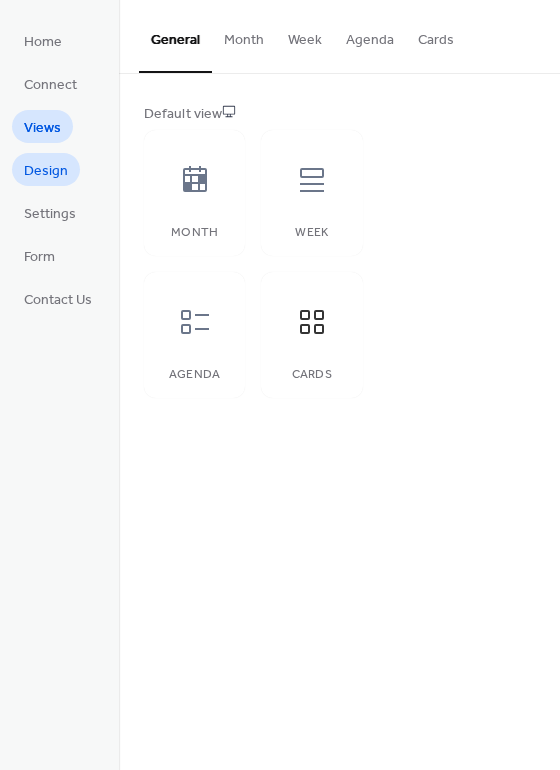 click on "Design" at bounding box center [46, 171] 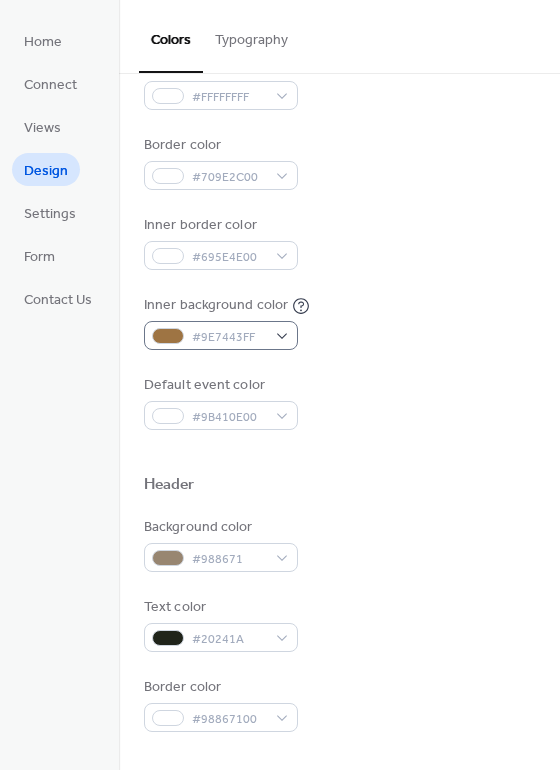 scroll, scrollTop: 322, scrollLeft: 0, axis: vertical 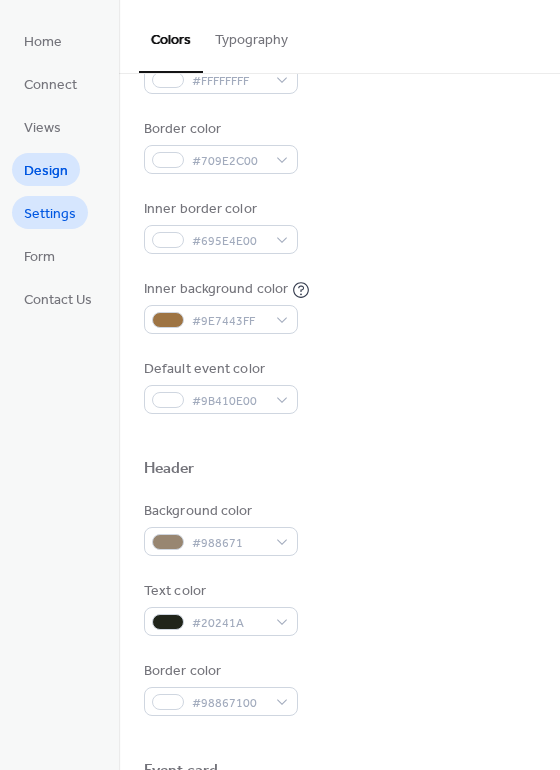 click on "Settings" at bounding box center [50, 214] 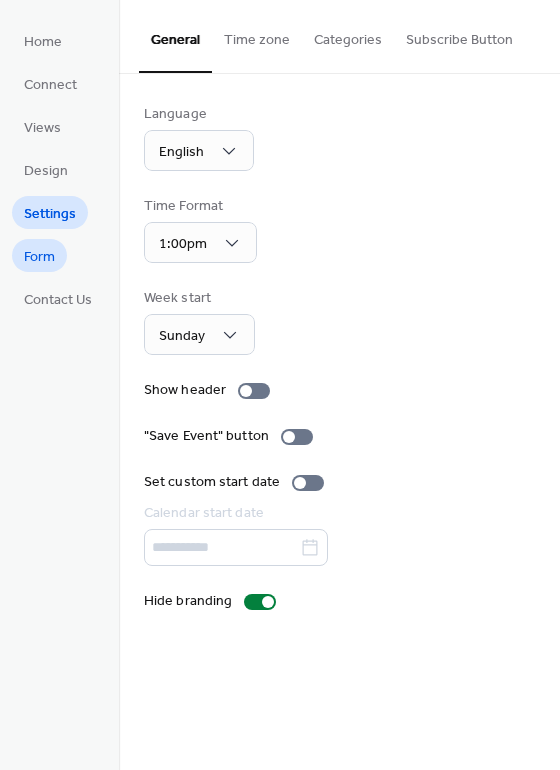click on "Form" at bounding box center (39, 257) 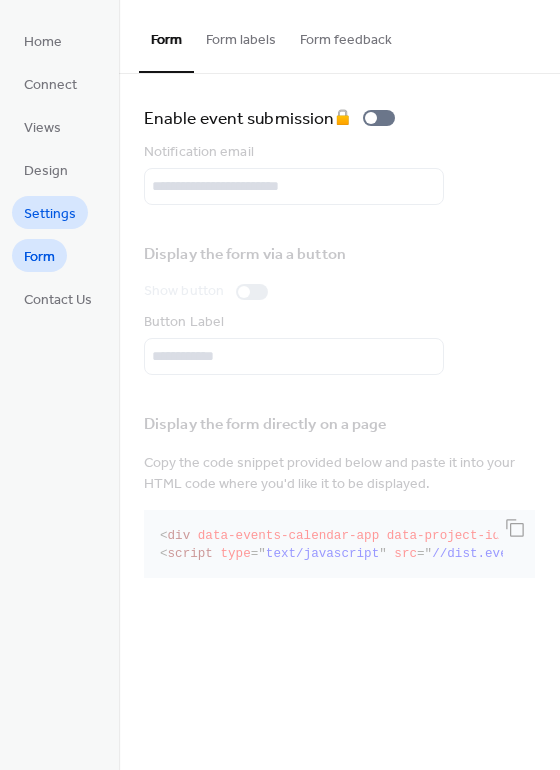 click on "Settings" at bounding box center [50, 214] 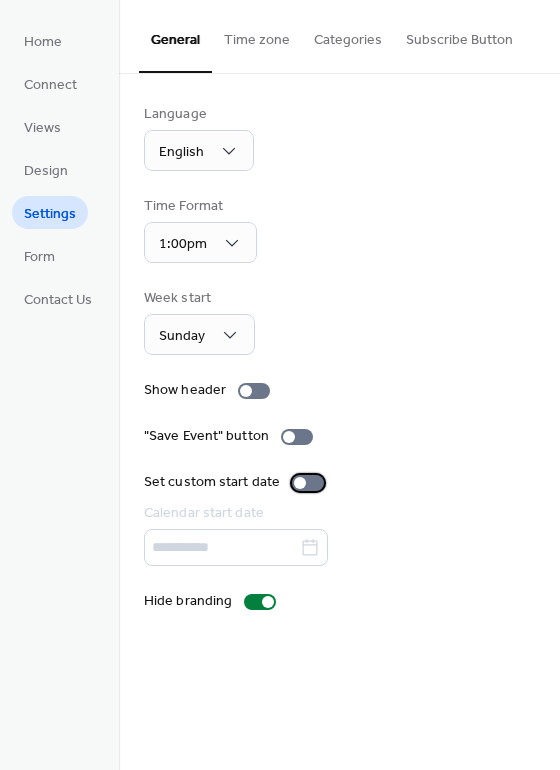 click at bounding box center (300, 483) 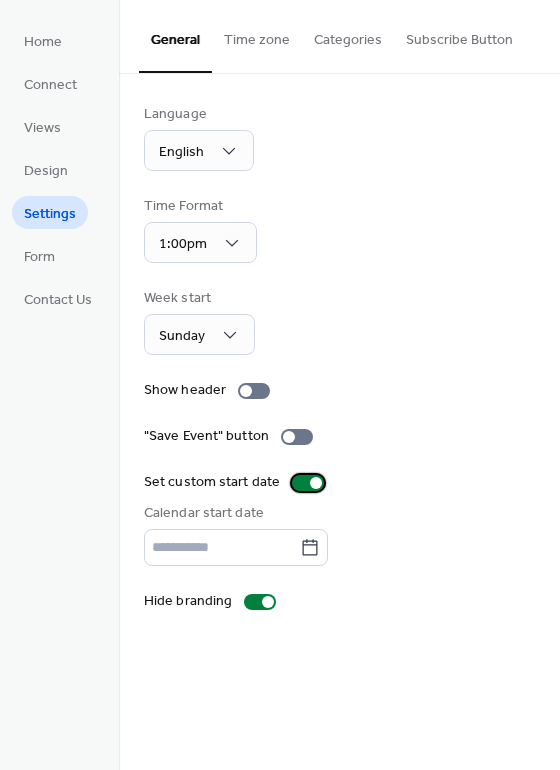 click at bounding box center (316, 483) 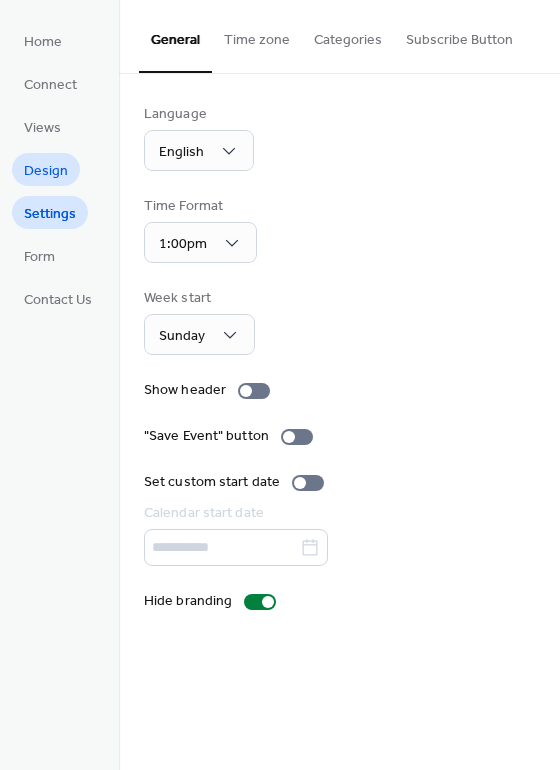 click on "Design" at bounding box center (46, 171) 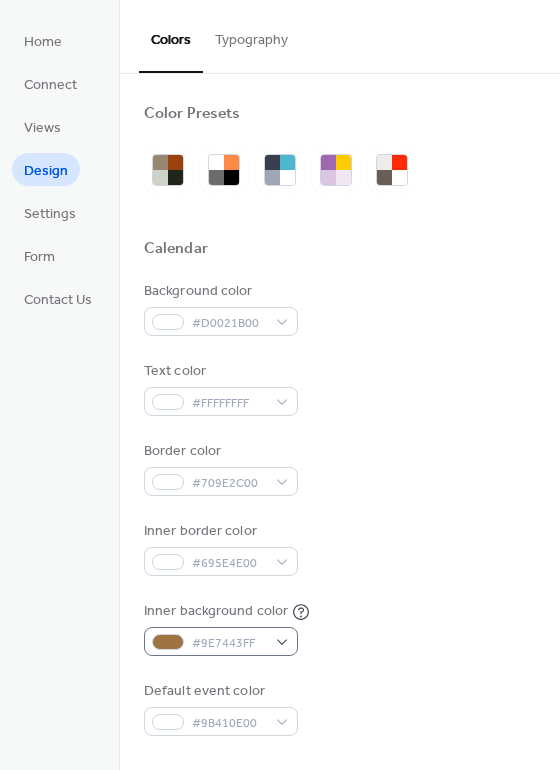 scroll, scrollTop: 0, scrollLeft: 0, axis: both 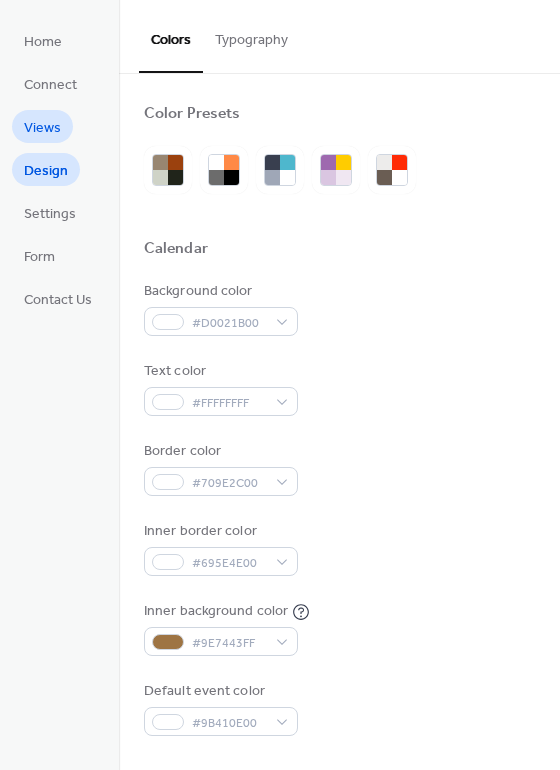 click on "Views" at bounding box center (42, 128) 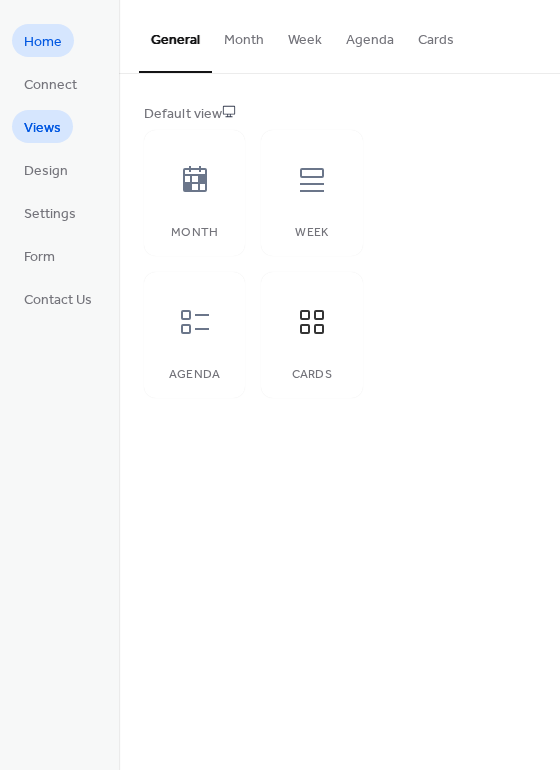 click on "Home" at bounding box center [43, 42] 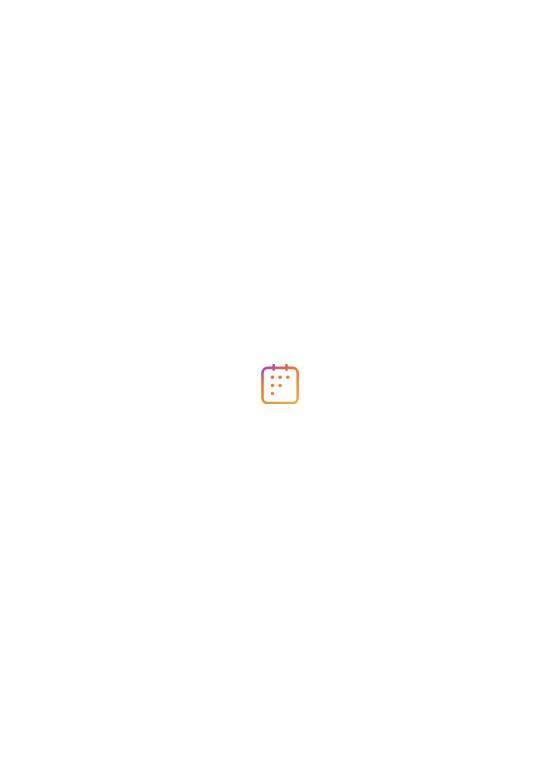 scroll, scrollTop: 0, scrollLeft: 0, axis: both 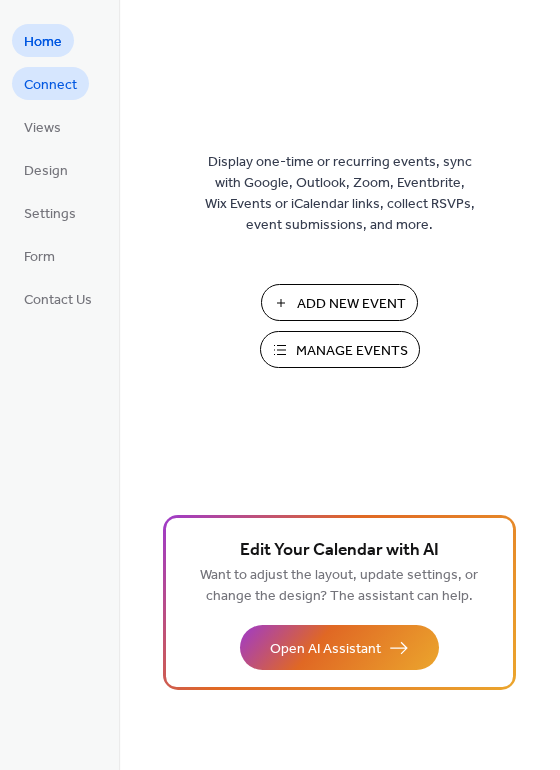 click on "Connect" at bounding box center (50, 85) 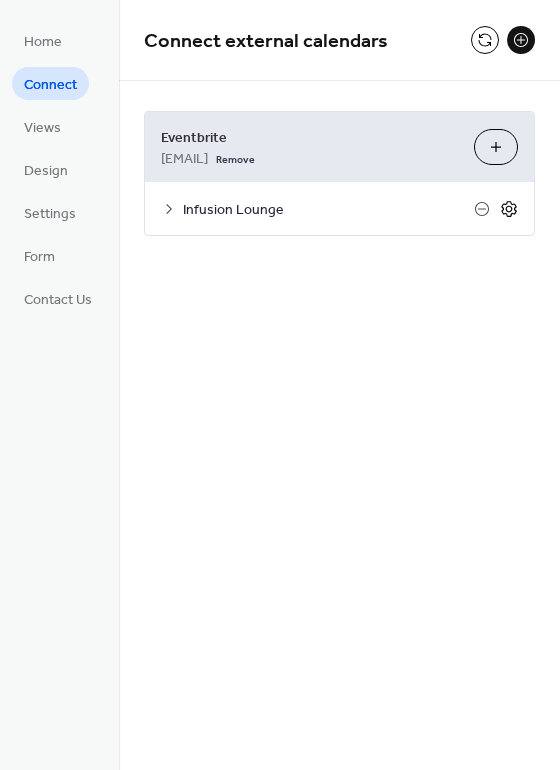 click 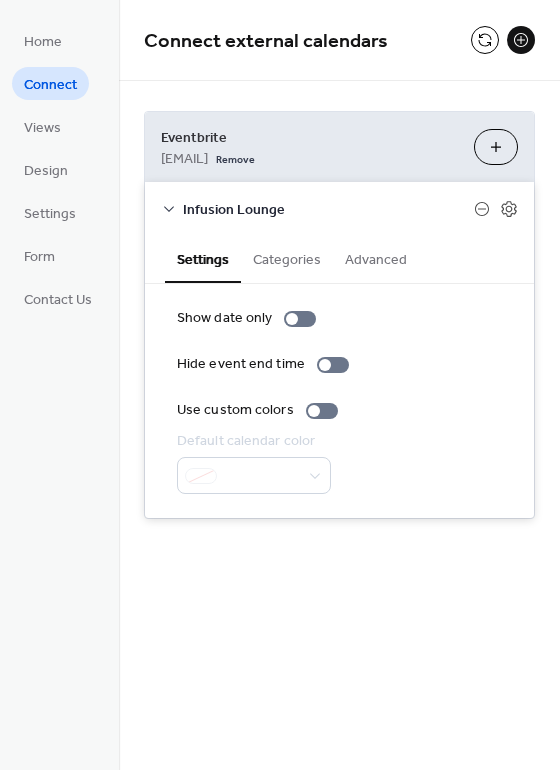 click on "Advanced" at bounding box center (376, 258) 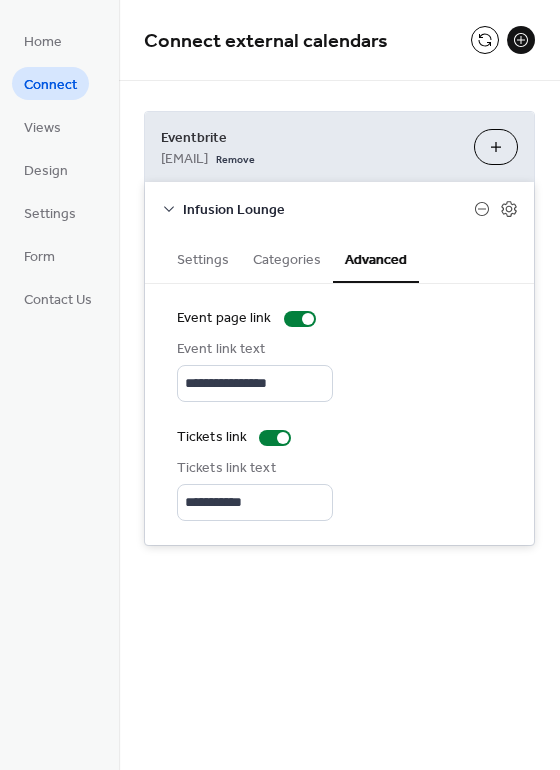 click on "Categories" at bounding box center (287, 258) 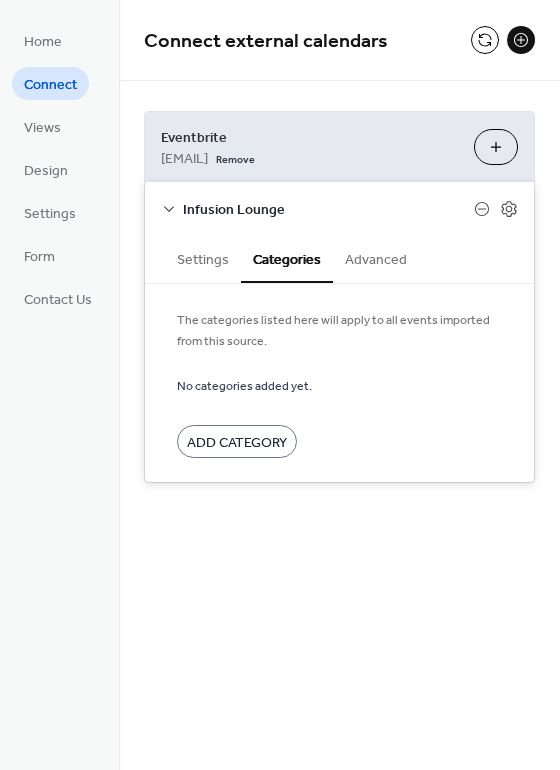 click on "Settings" at bounding box center (203, 258) 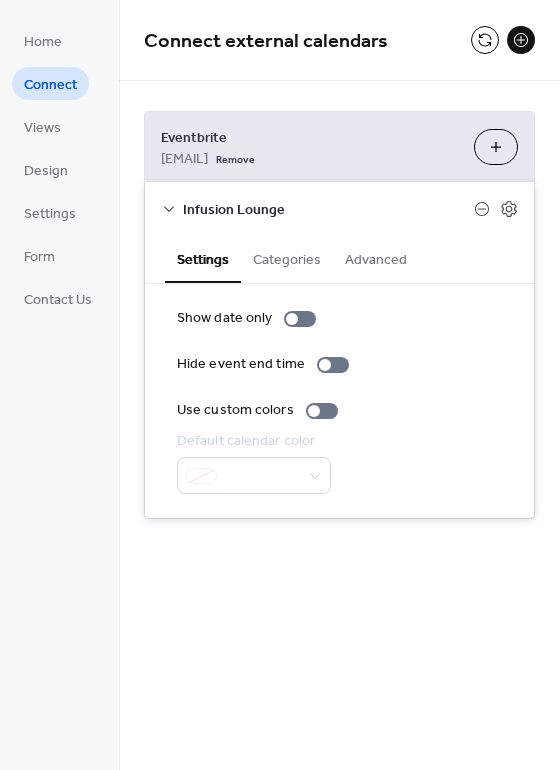 click 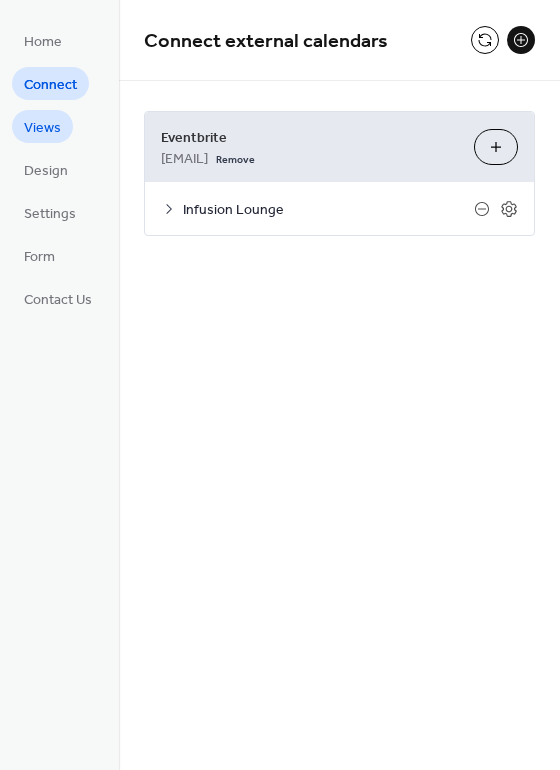 click on "Views" at bounding box center [42, 126] 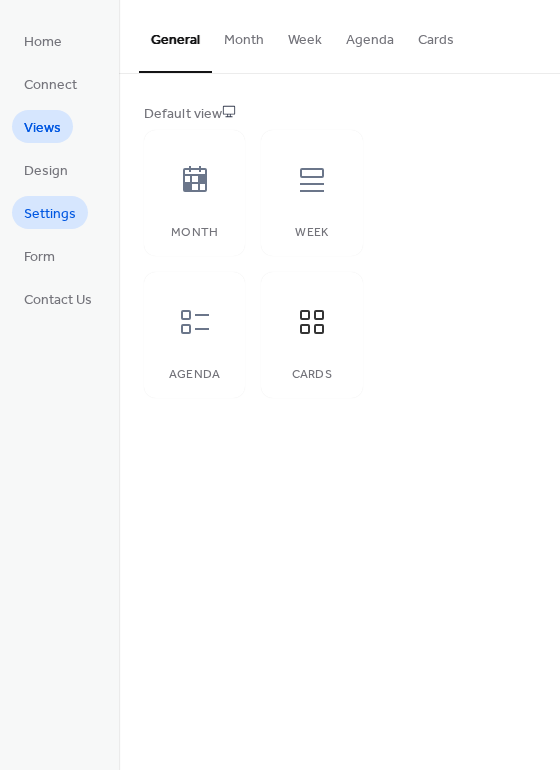 click on "Settings" at bounding box center [50, 214] 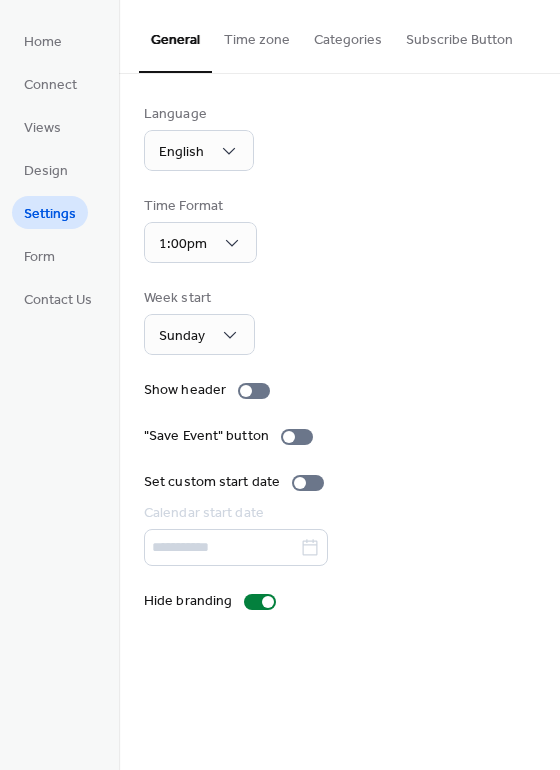 click on "Time zone" at bounding box center [257, 35] 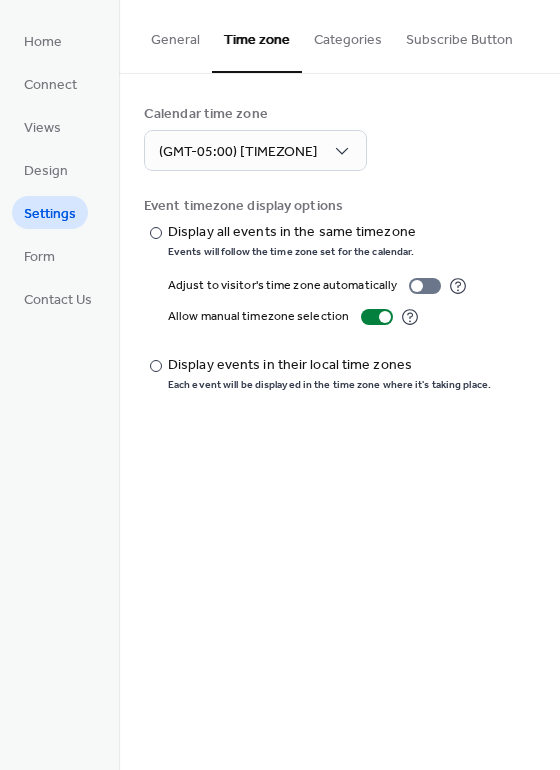 click on "Categories" at bounding box center (348, 35) 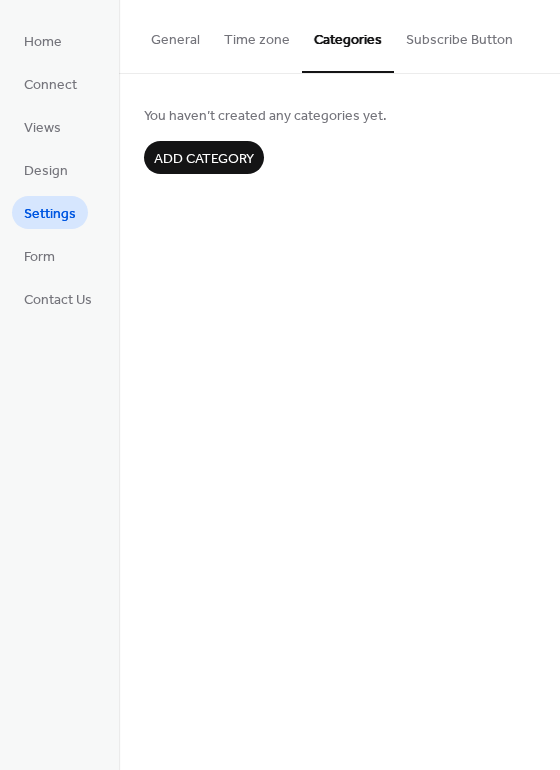 click on "Subscribe Button" at bounding box center (459, 35) 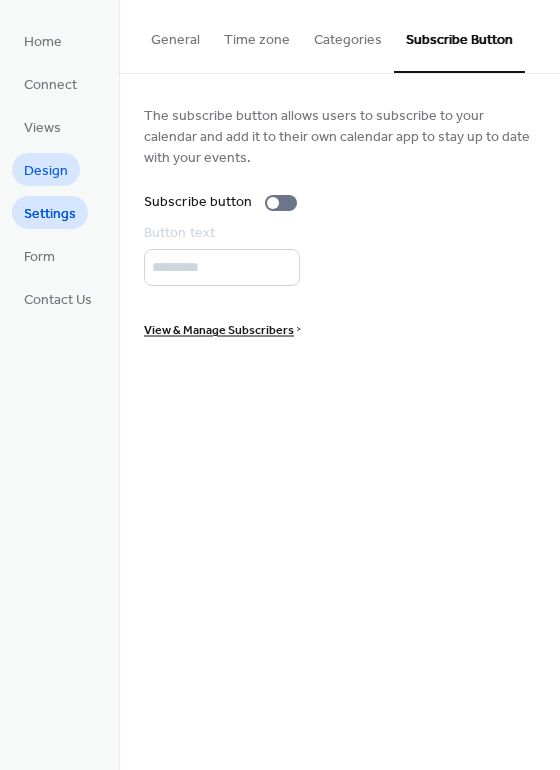 click on "Design" at bounding box center (46, 171) 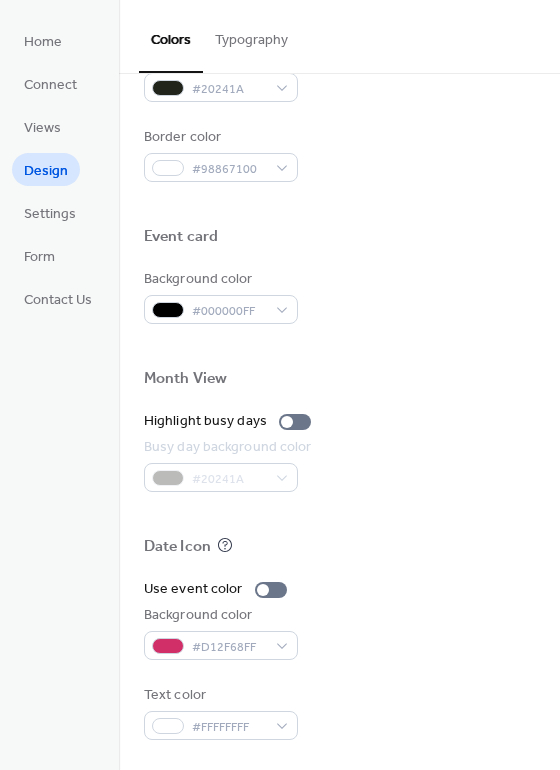 click on "Typography" at bounding box center (251, 35) 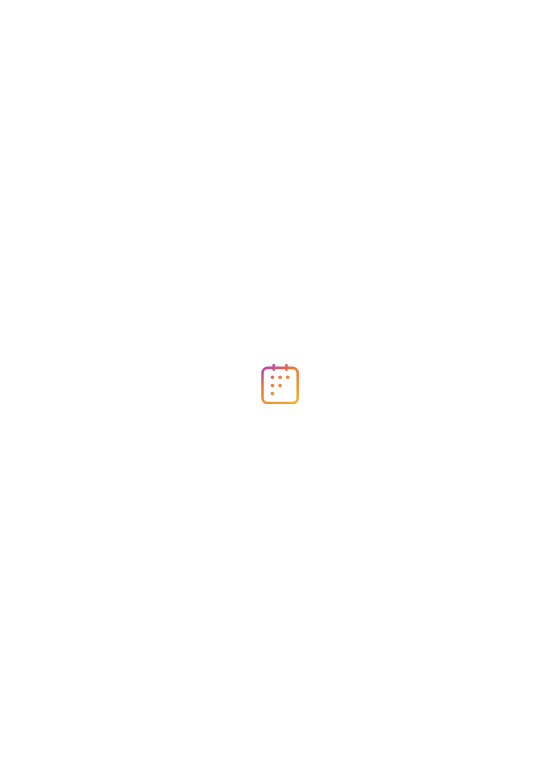 scroll, scrollTop: 0, scrollLeft: 0, axis: both 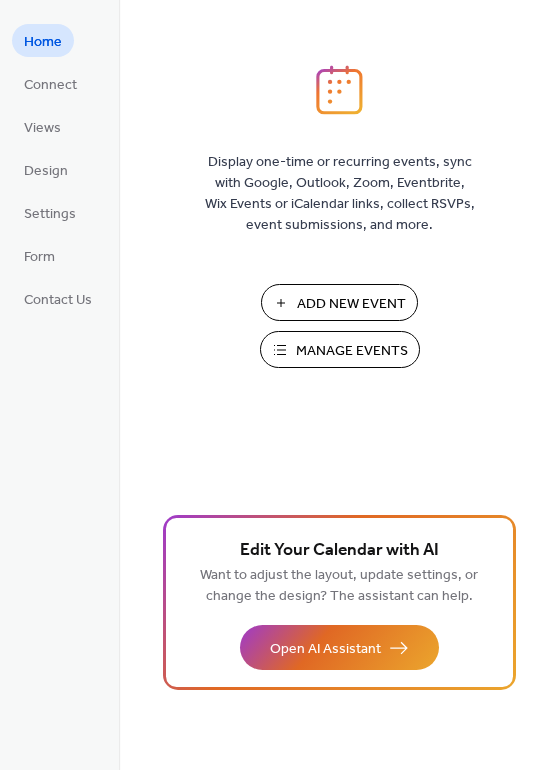 click on "Manage Events" at bounding box center (352, 351) 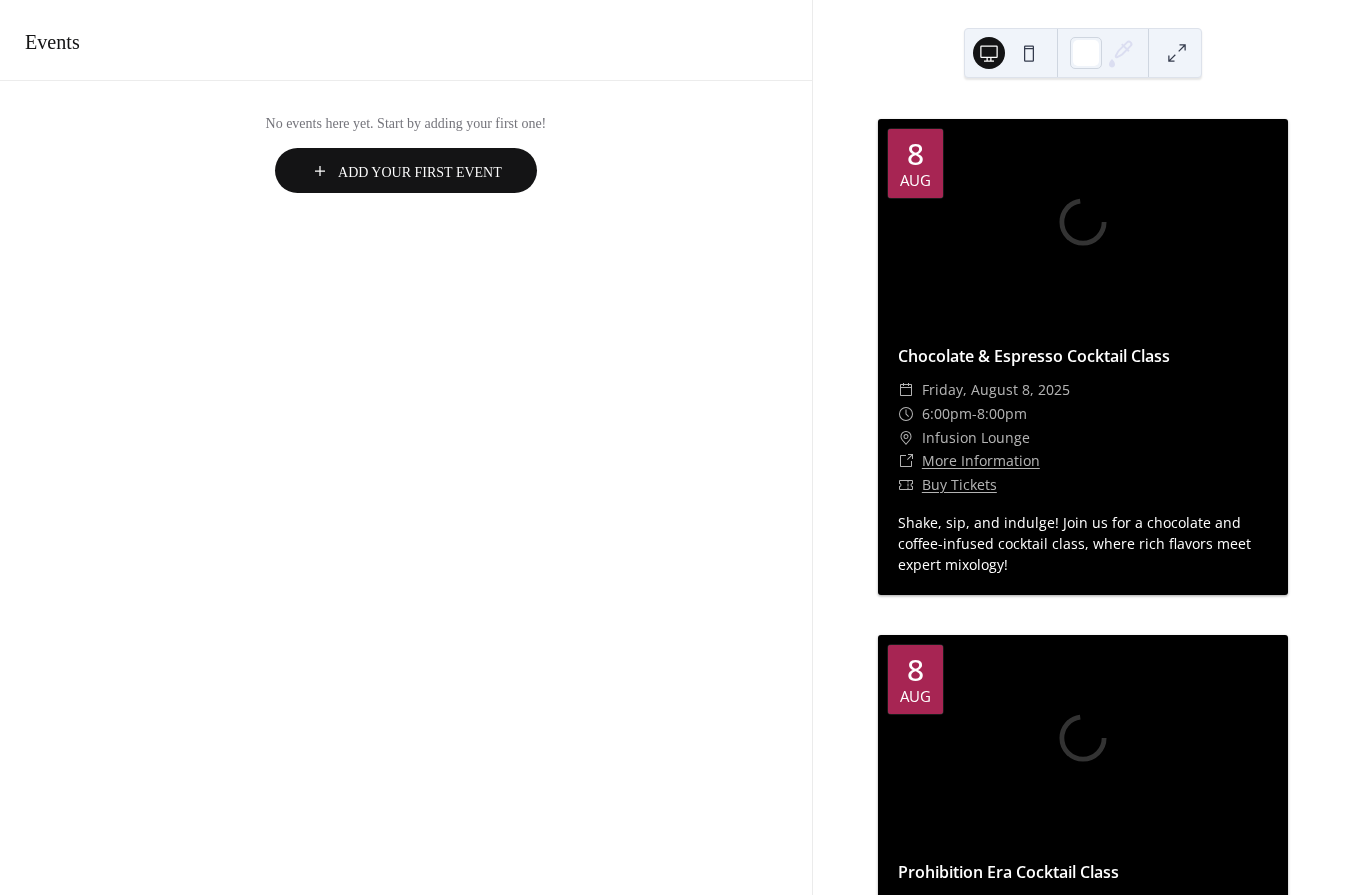 scroll, scrollTop: 0, scrollLeft: 0, axis: both 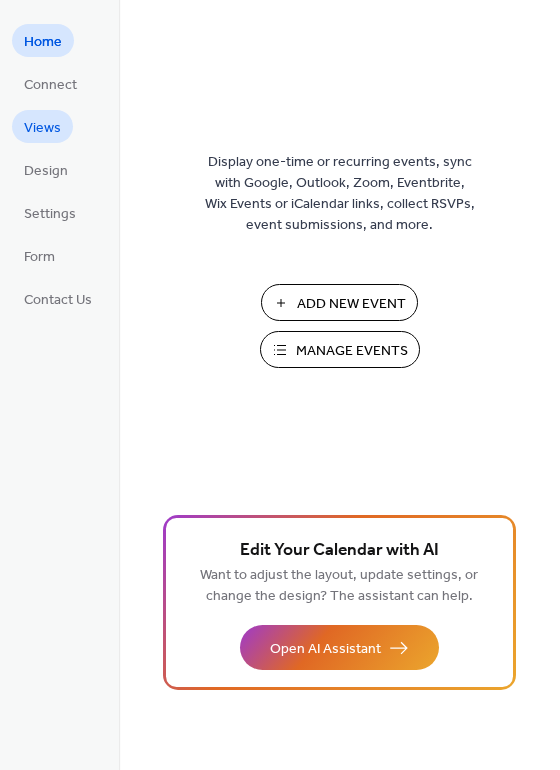 click on "Views" at bounding box center [42, 128] 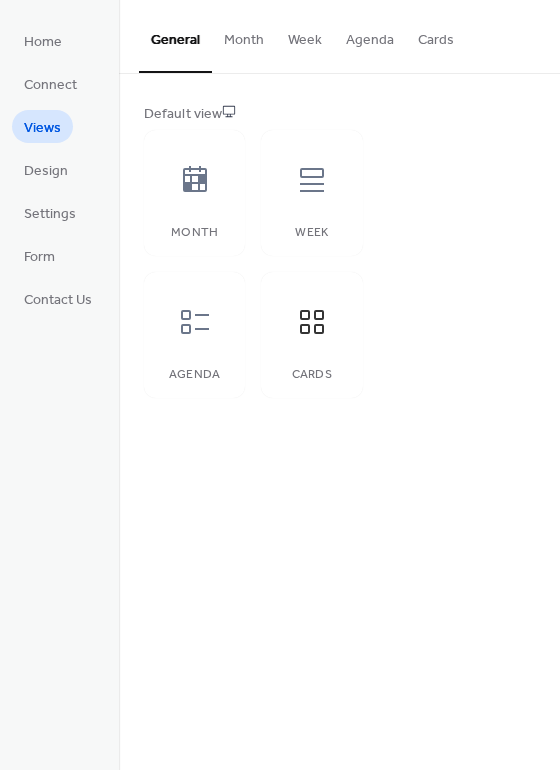 click on "Month" at bounding box center (244, 35) 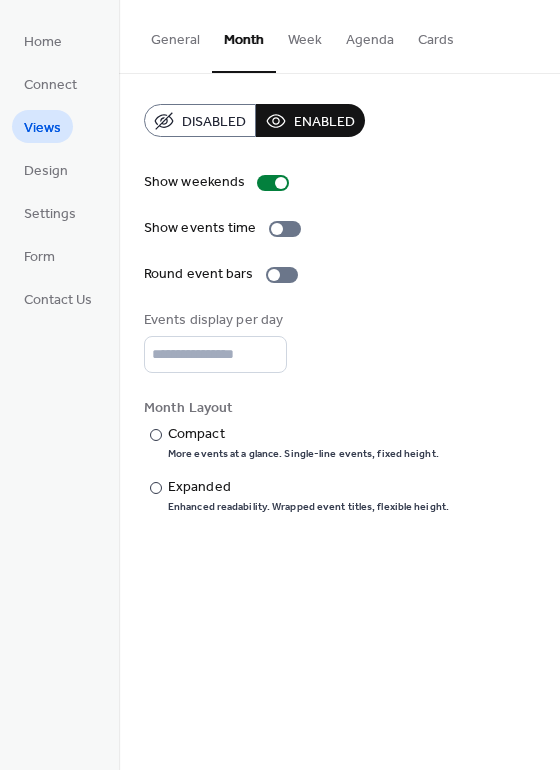 click on "Week" at bounding box center (305, 35) 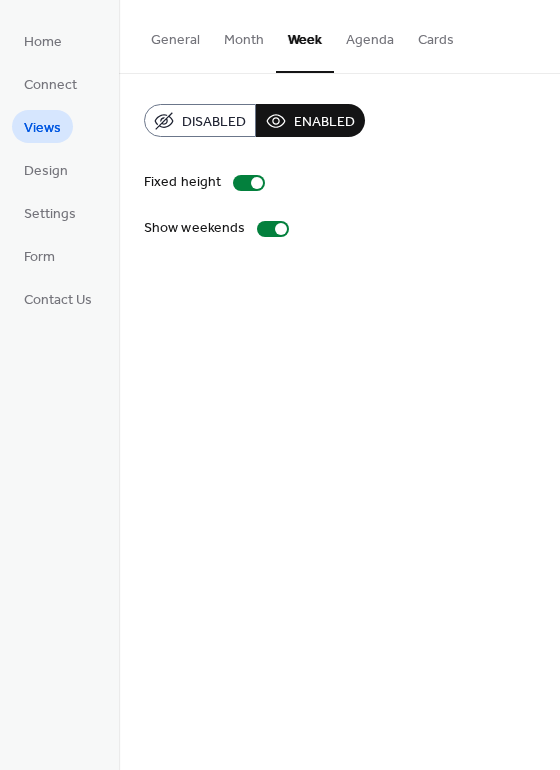 click on "Agenda" at bounding box center [370, 35] 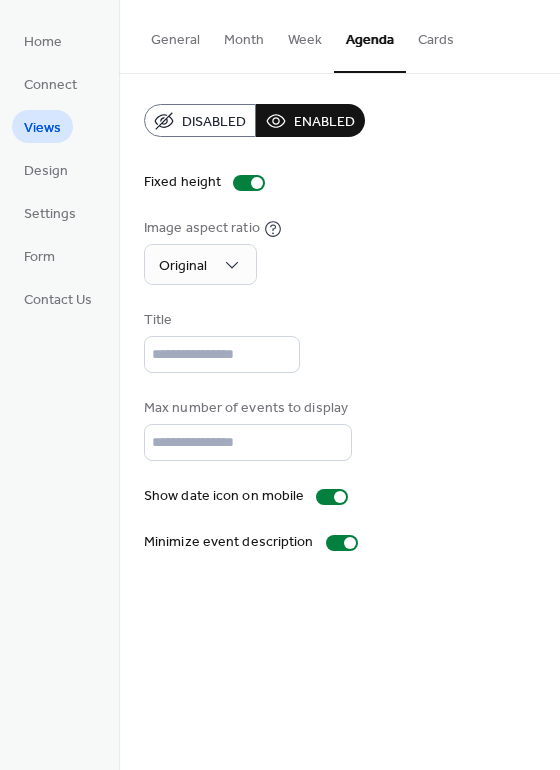 click on "Cards" at bounding box center (436, 35) 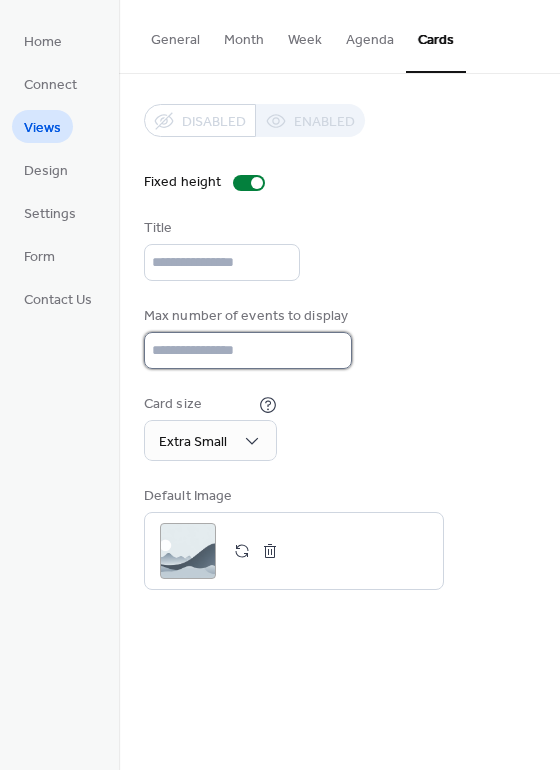 click on "*" at bounding box center [248, 350] 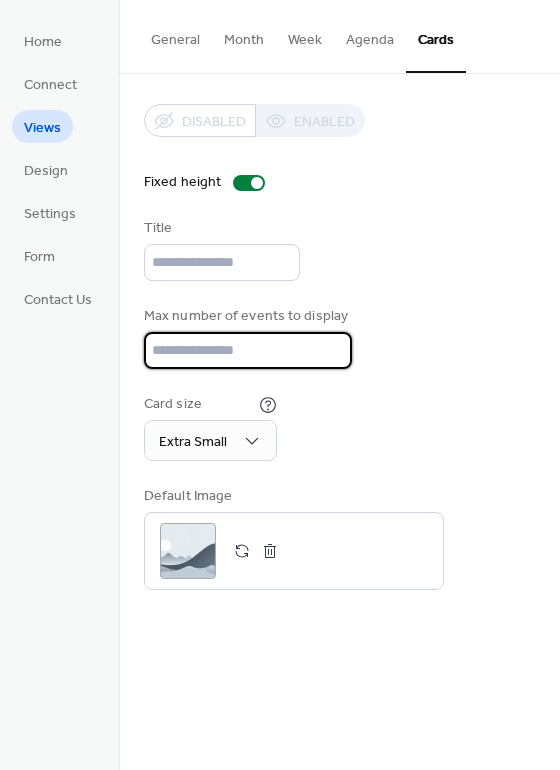 click on "*" at bounding box center [248, 350] 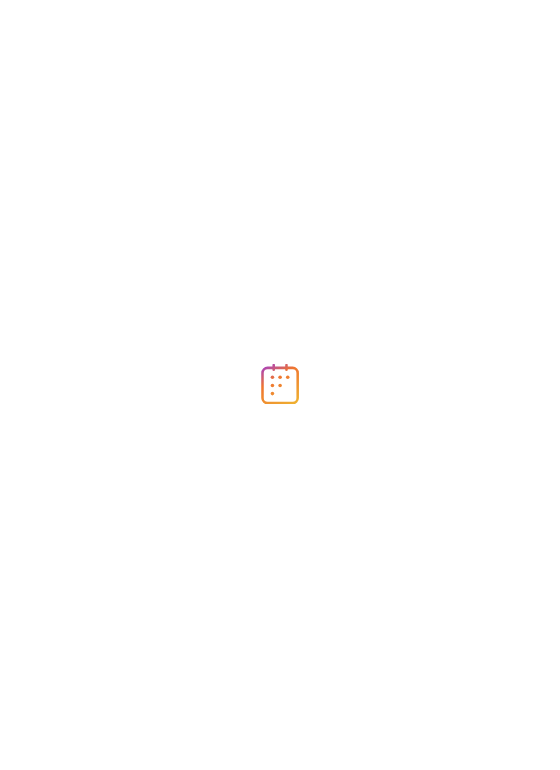 scroll, scrollTop: 0, scrollLeft: 0, axis: both 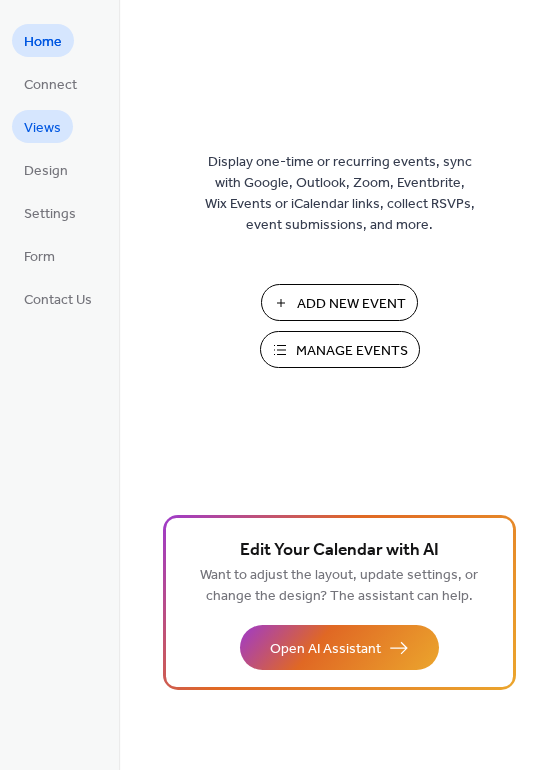 click on "Views" at bounding box center [42, 126] 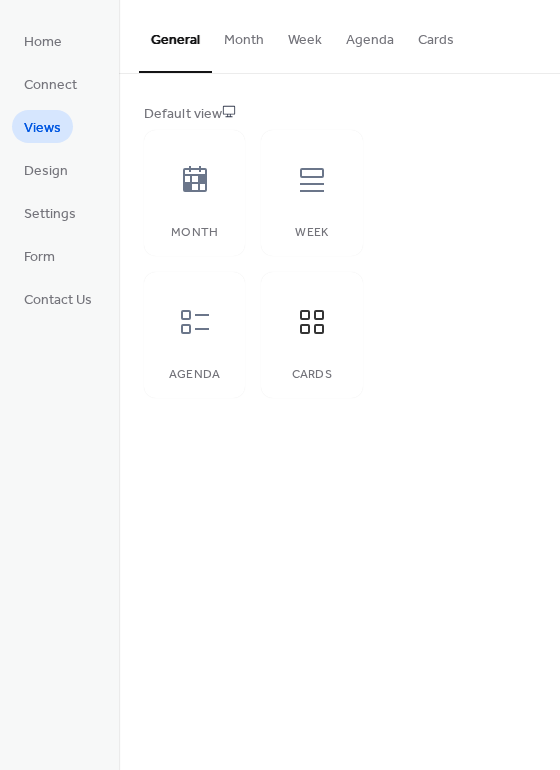 click on "Cards" at bounding box center (436, 35) 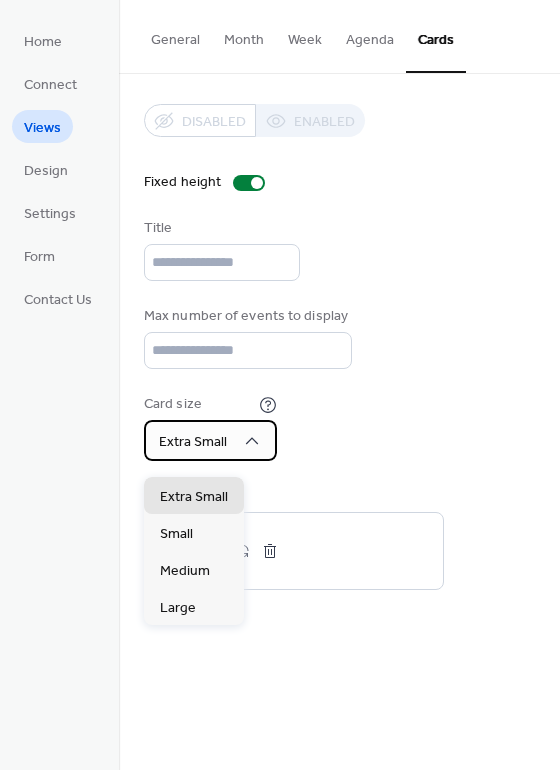 click 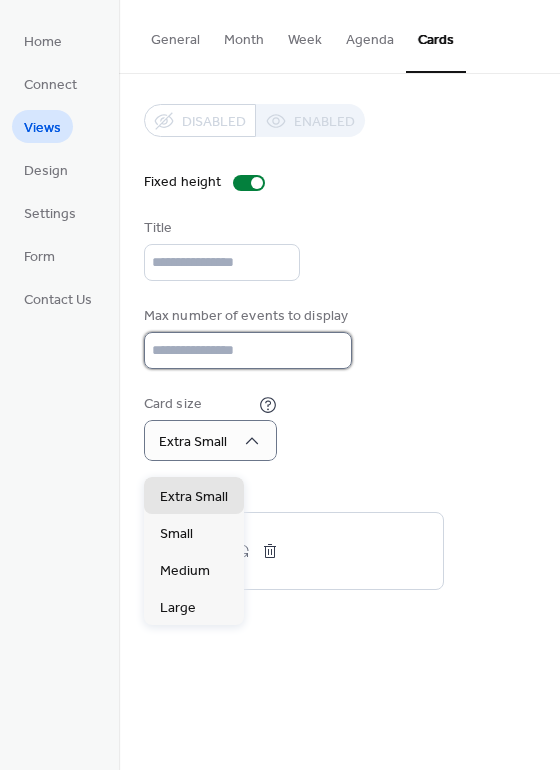 click on "*" at bounding box center [248, 350] 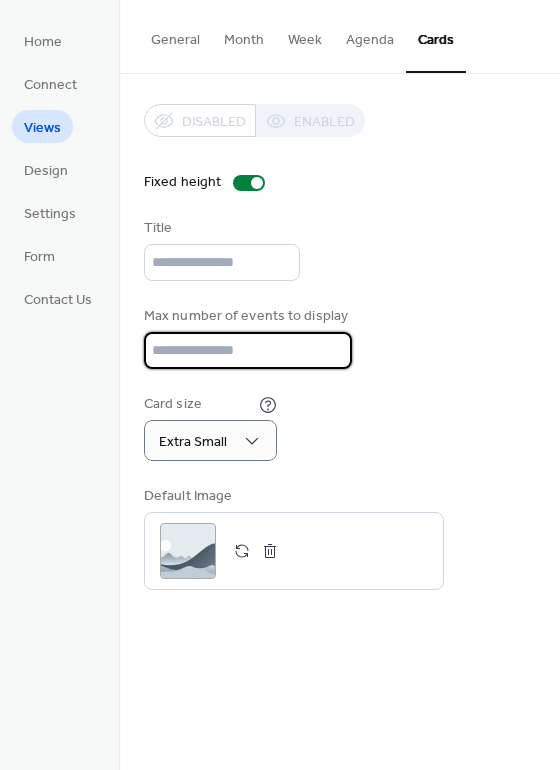 click on "*" at bounding box center [248, 350] 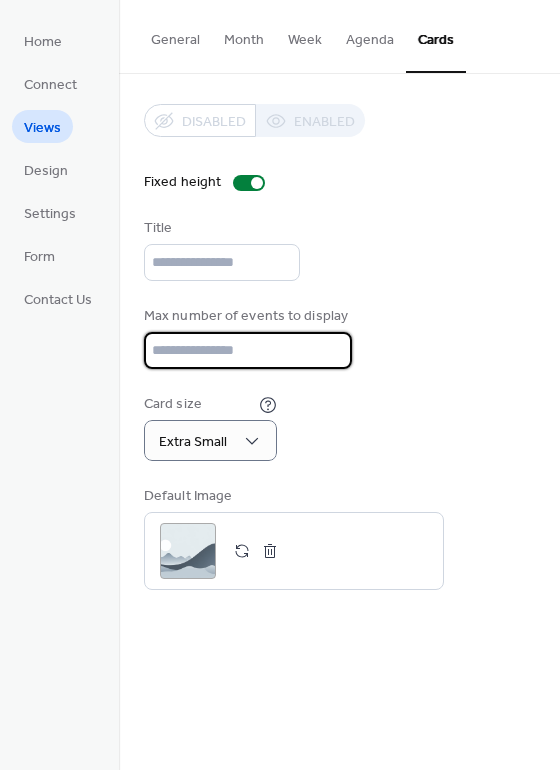 click on "*" at bounding box center (248, 350) 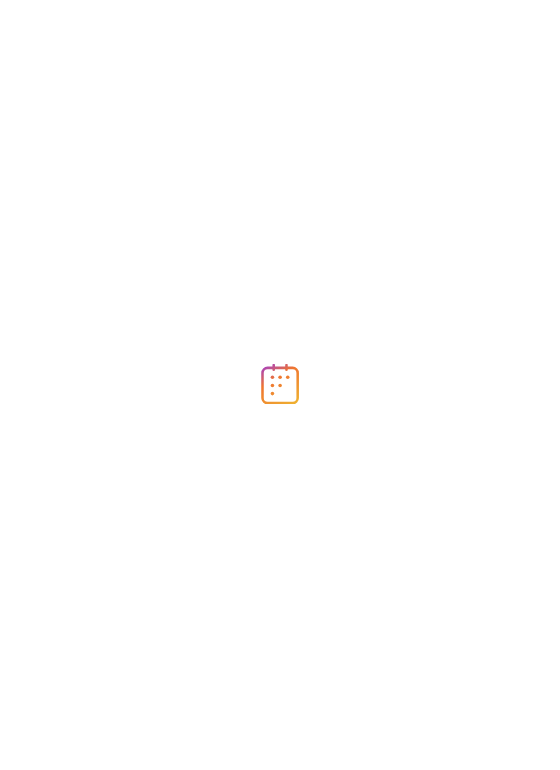 scroll, scrollTop: 0, scrollLeft: 0, axis: both 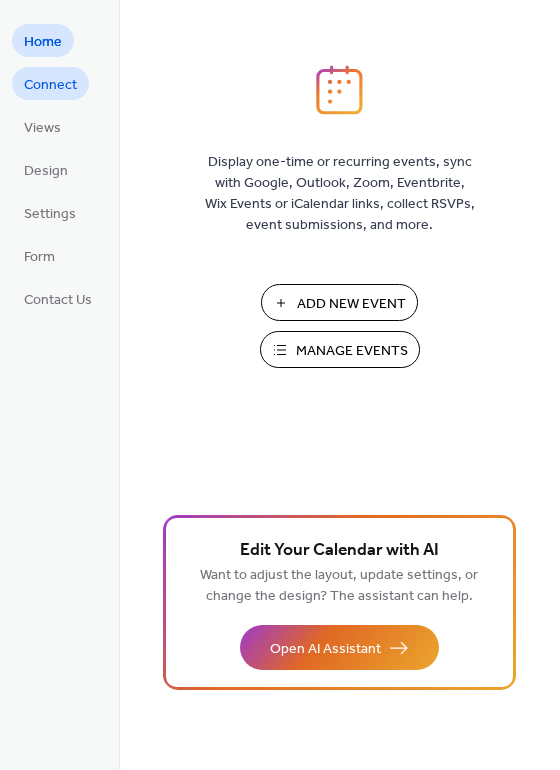 click on "Connect" at bounding box center (50, 85) 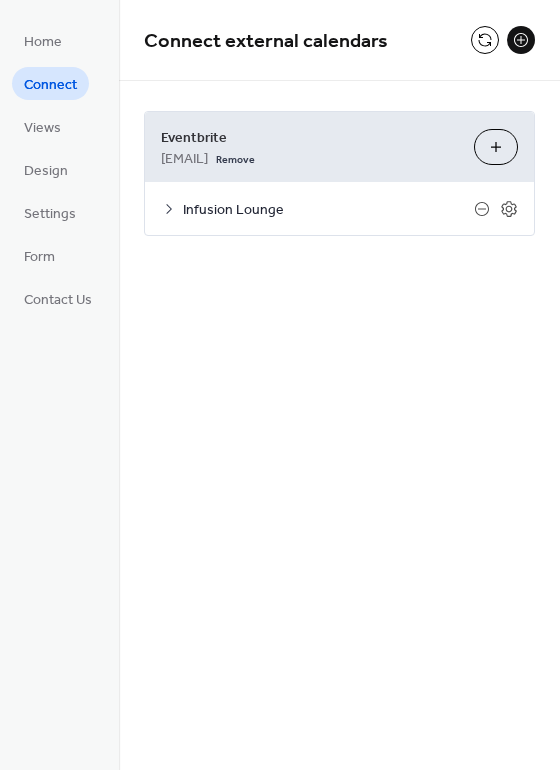 click 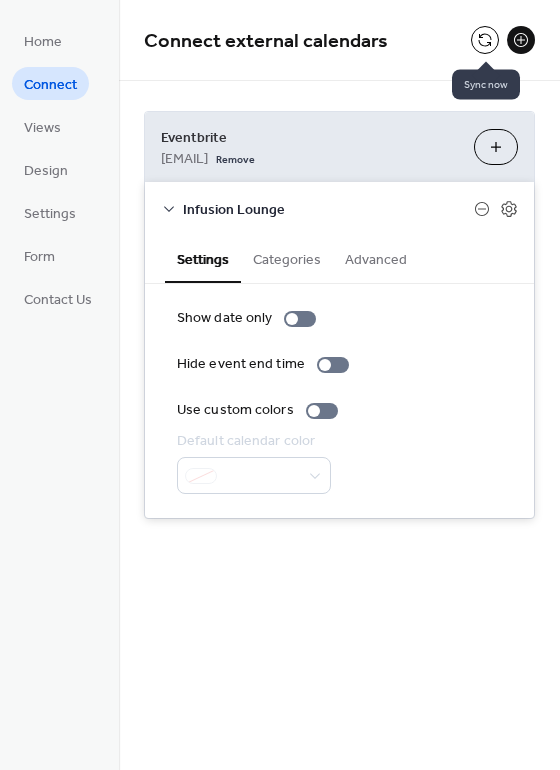 click at bounding box center (485, 40) 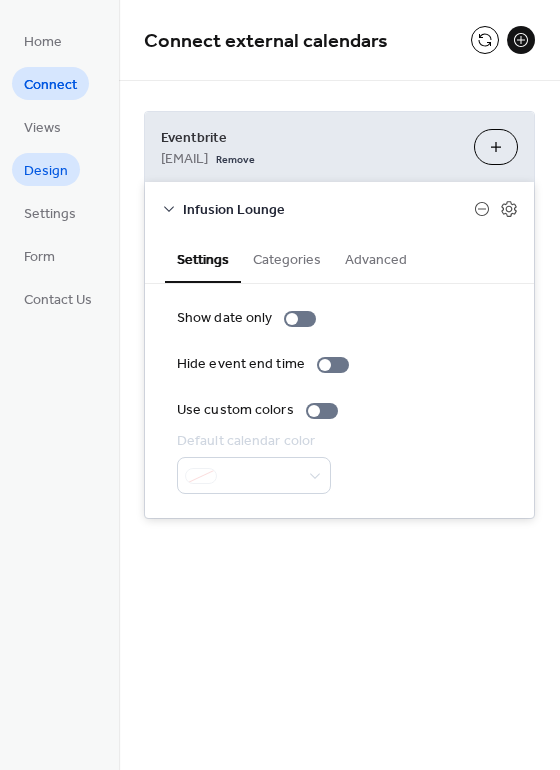 click on "Design" at bounding box center [46, 171] 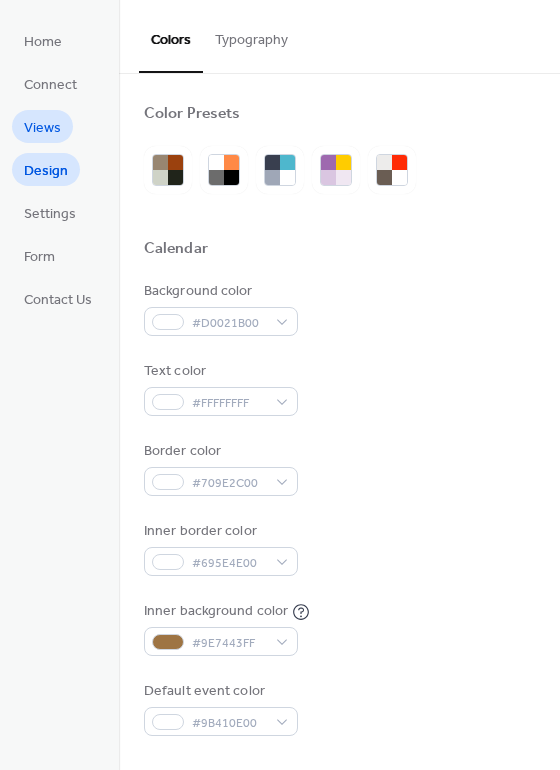click on "Views" at bounding box center [42, 128] 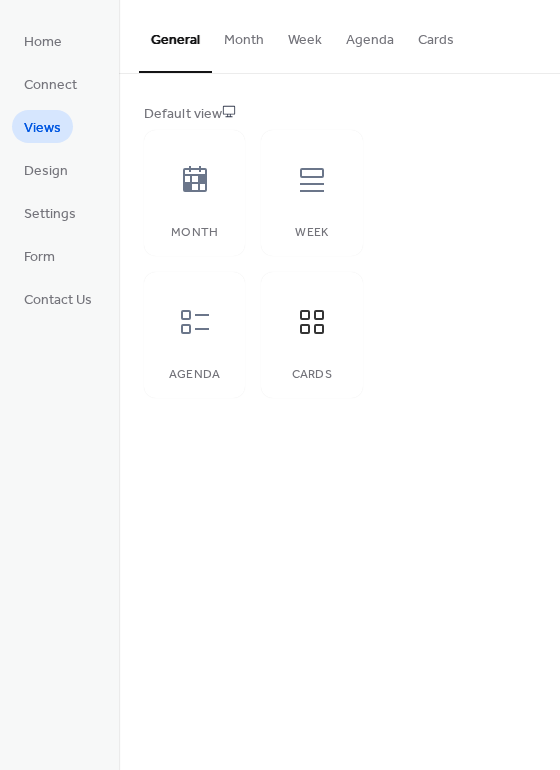 click on "Cards" at bounding box center [436, 35] 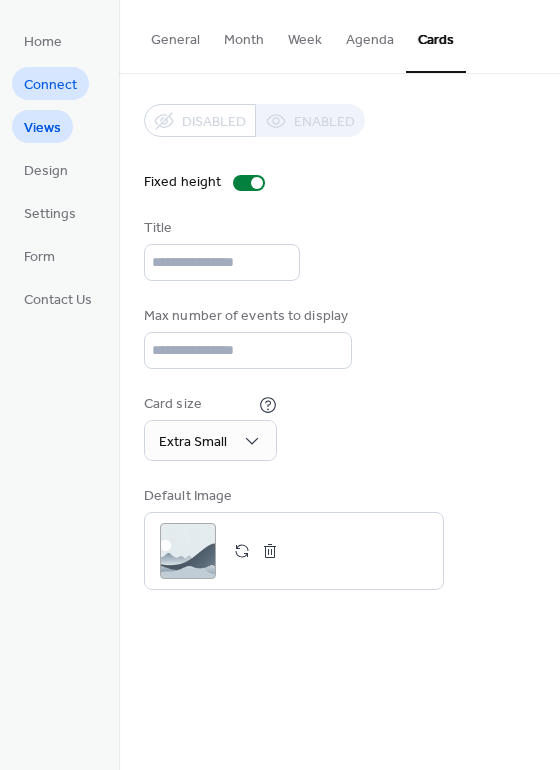 click on "Connect" at bounding box center [50, 85] 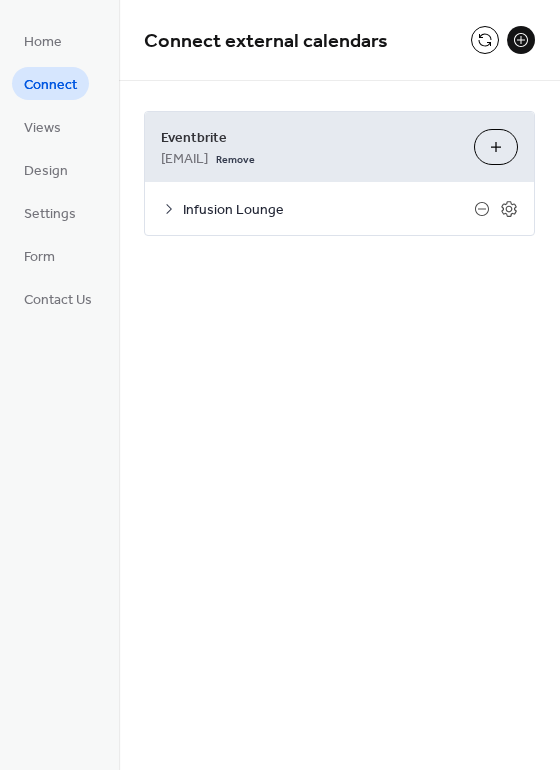 click 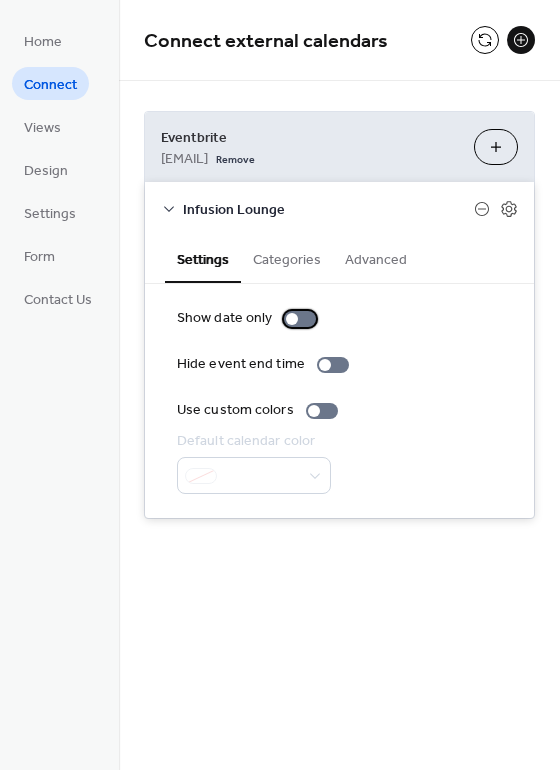 click at bounding box center (292, 319) 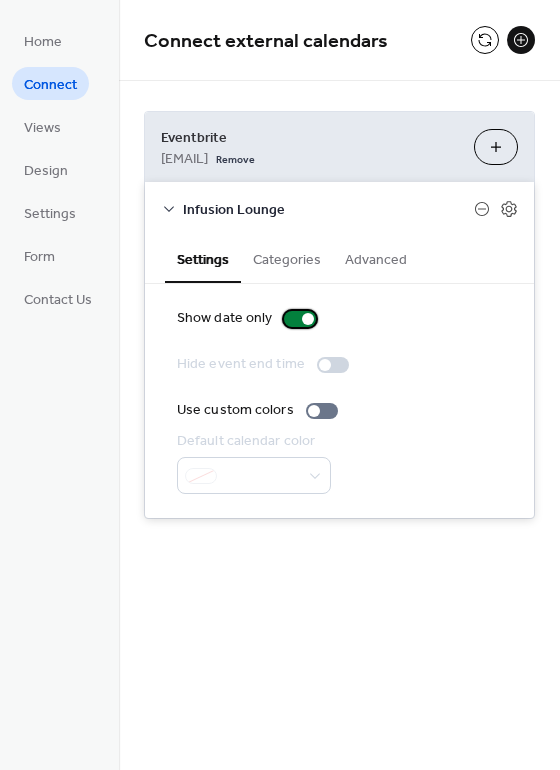 click at bounding box center [308, 319] 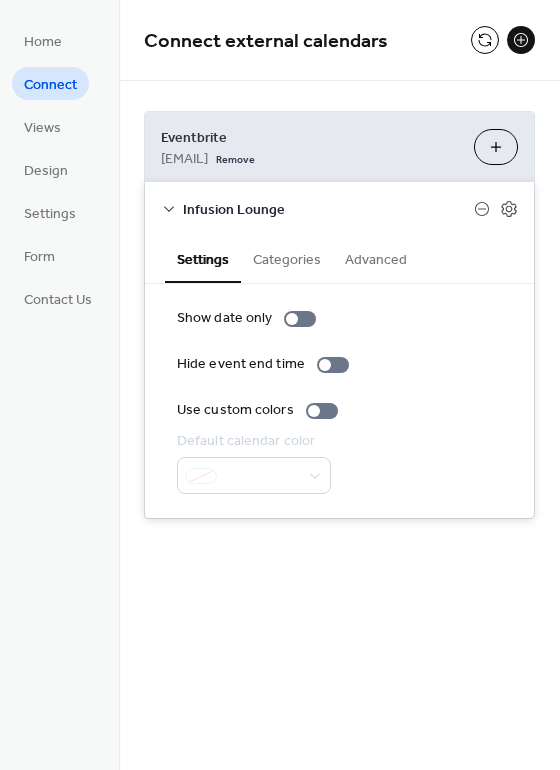 click on "Categories" at bounding box center (287, 258) 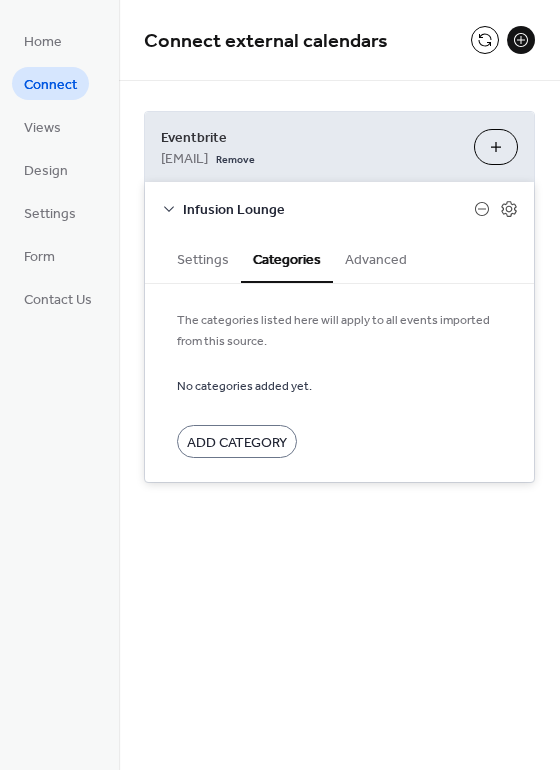 click on "Advanced" at bounding box center [376, 258] 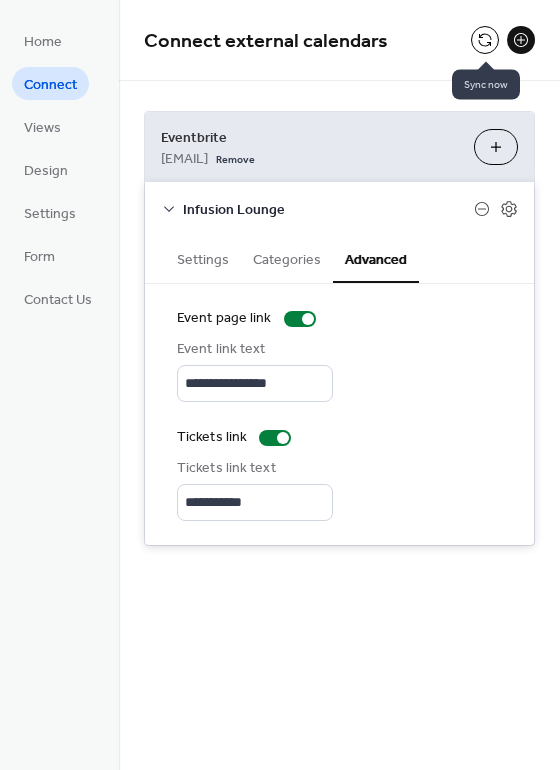 click at bounding box center [485, 40] 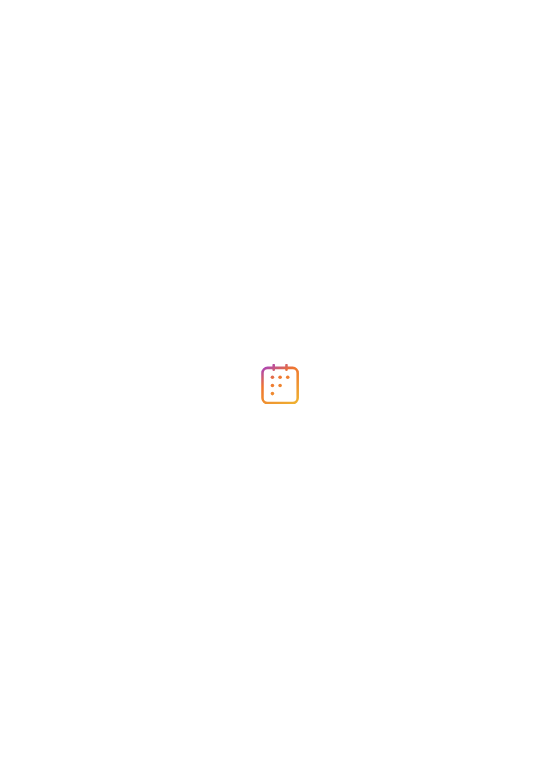 scroll, scrollTop: 0, scrollLeft: 0, axis: both 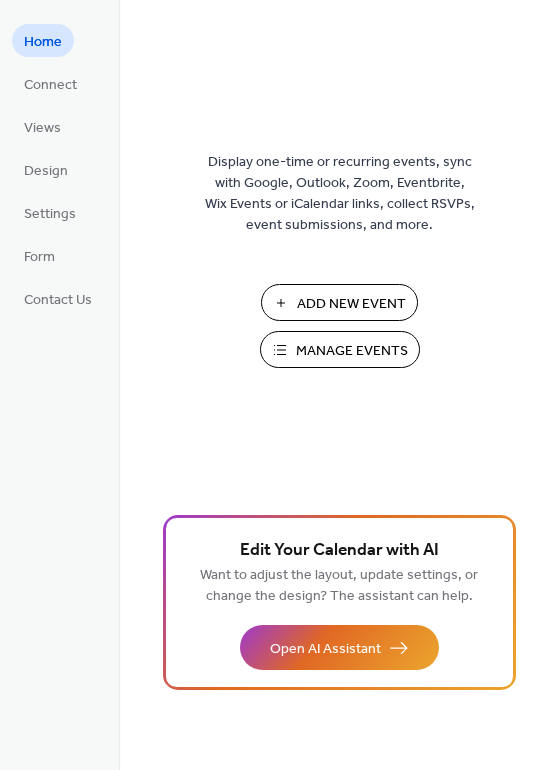 click on "Manage Events" at bounding box center (352, 351) 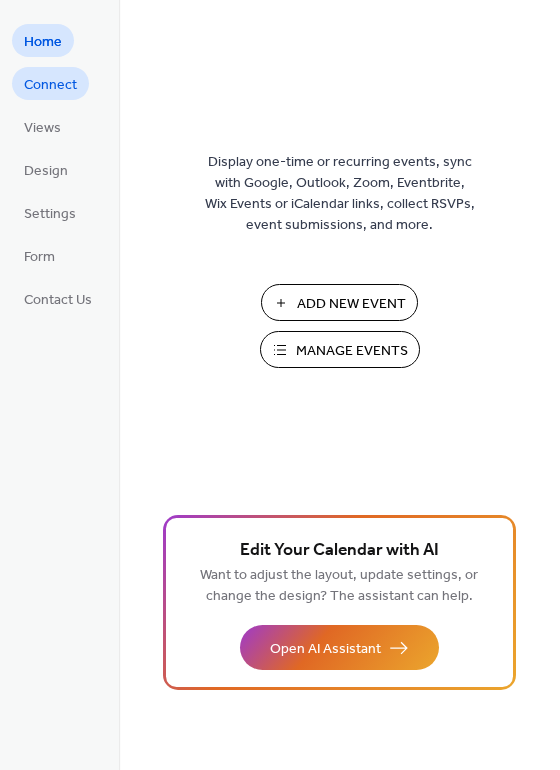 click on "Connect" at bounding box center (50, 85) 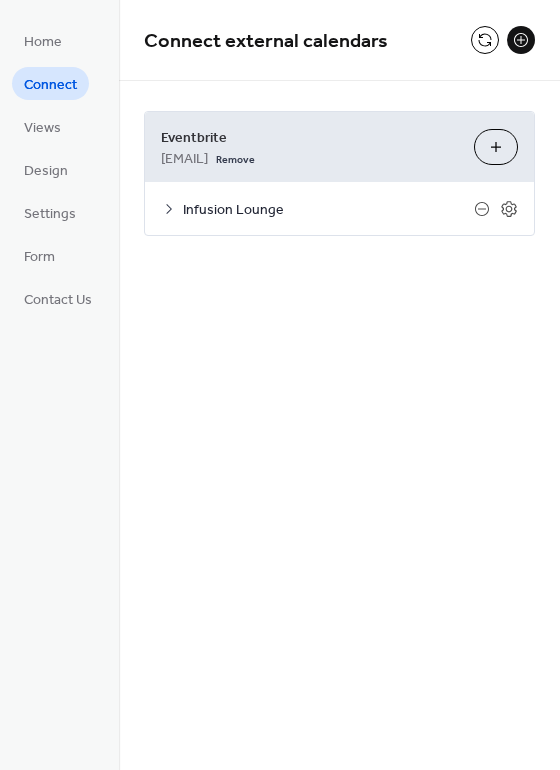 click on "Infusion Lounge" at bounding box center [328, 210] 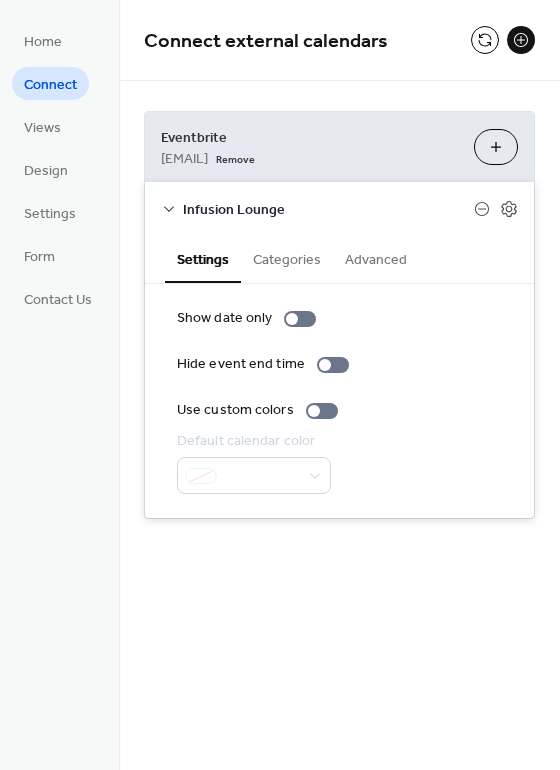 click on "Choose Organizers" at bounding box center [496, 147] 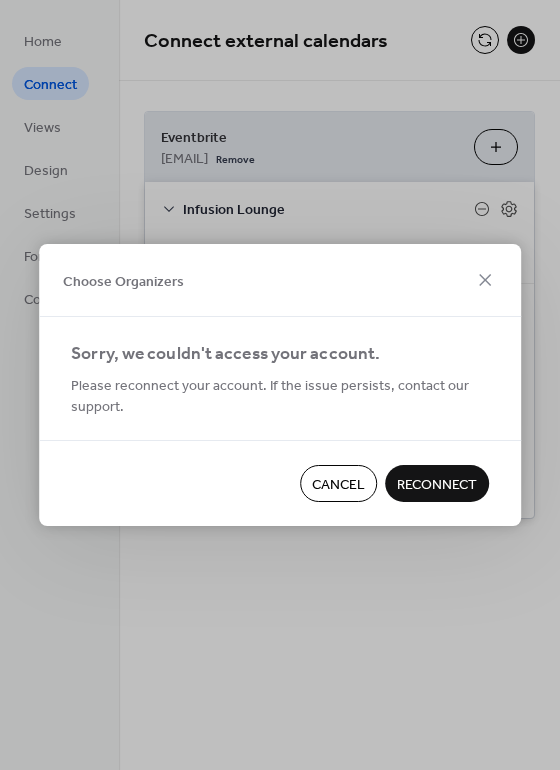 click on "Reconnect" at bounding box center (437, 485) 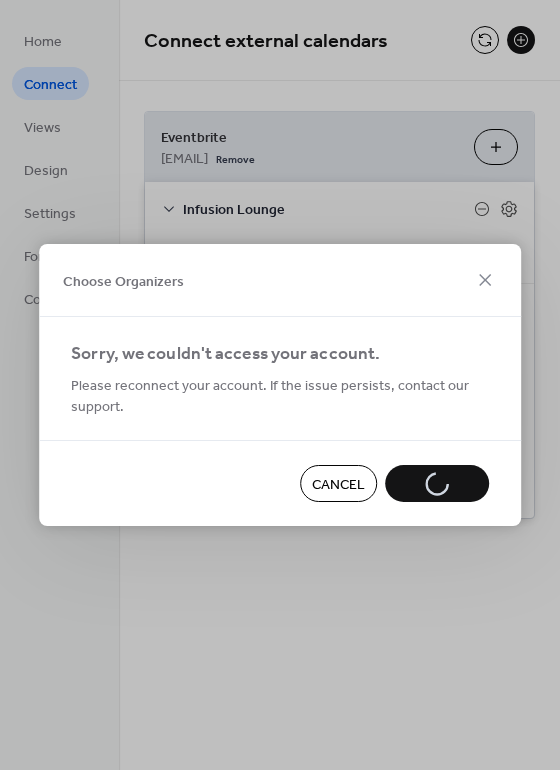 click on "Cancel" at bounding box center (338, 485) 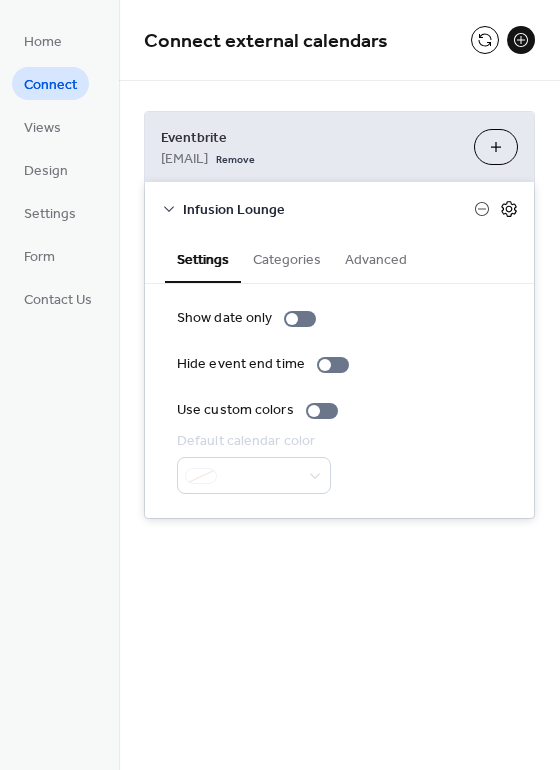 click 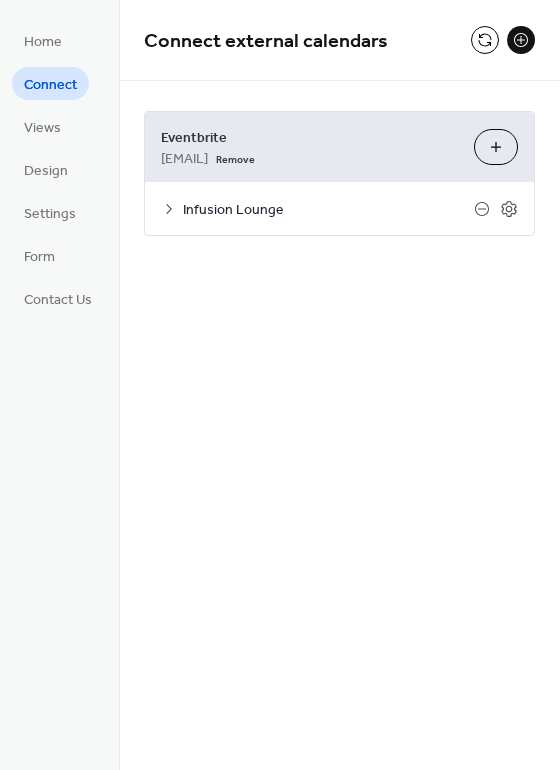 click on "Infusion Lounge" at bounding box center (328, 210) 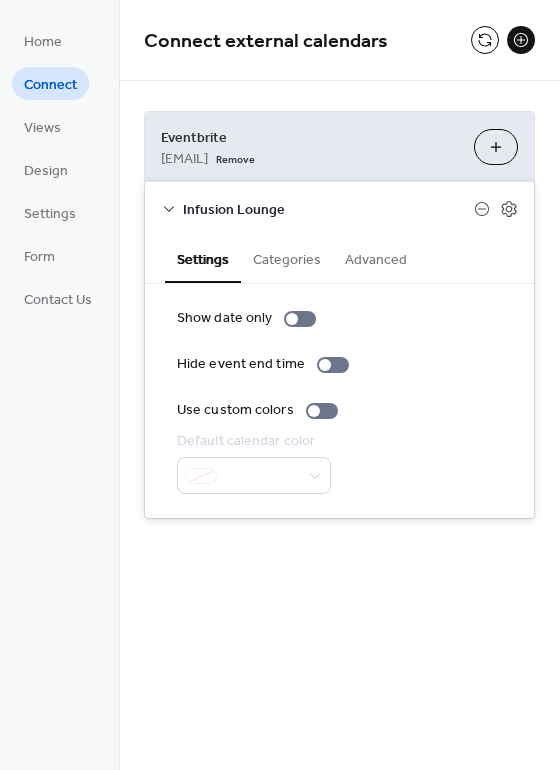 click on "Choose Organizers" at bounding box center [496, 147] 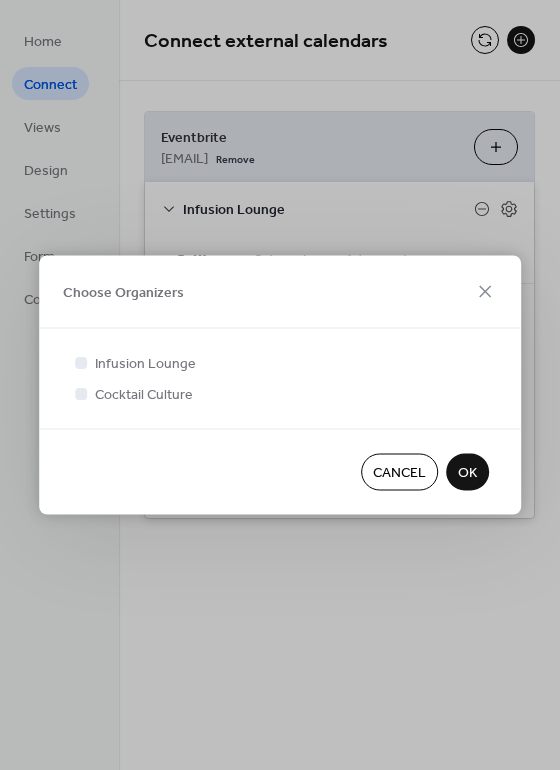 click on "OK" at bounding box center [467, 473] 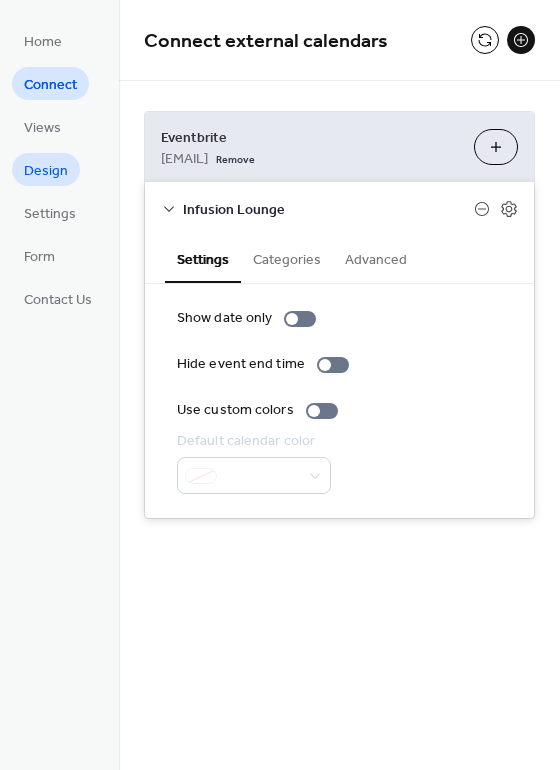 click on "Design" at bounding box center (46, 171) 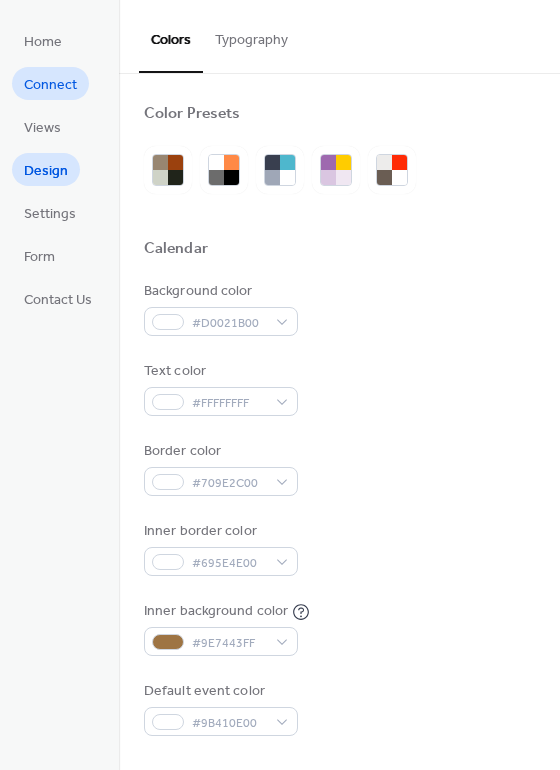 click on "Connect" at bounding box center [50, 85] 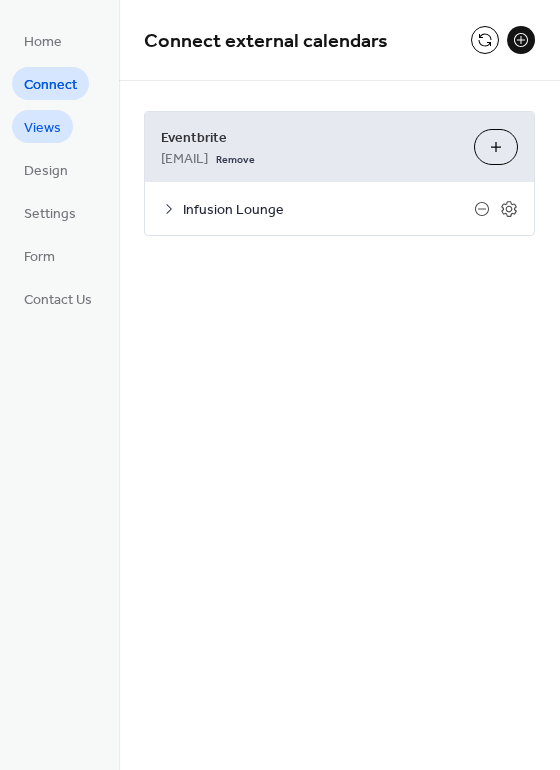 click on "Views" at bounding box center (42, 128) 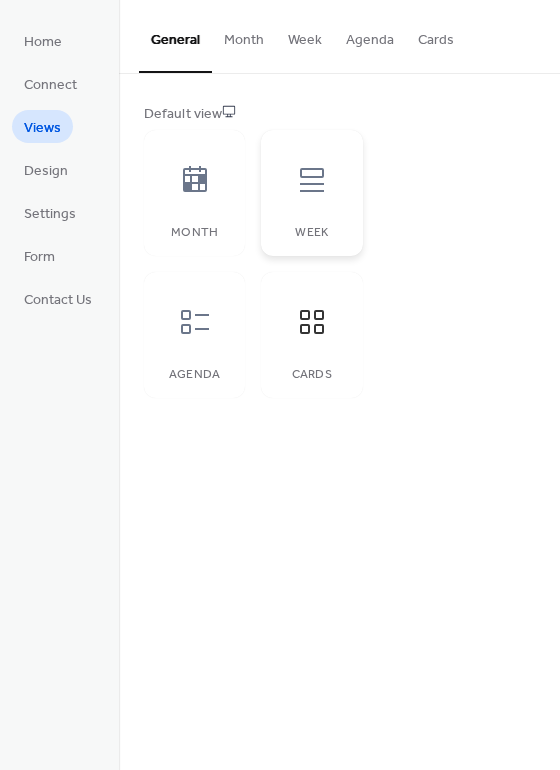 click 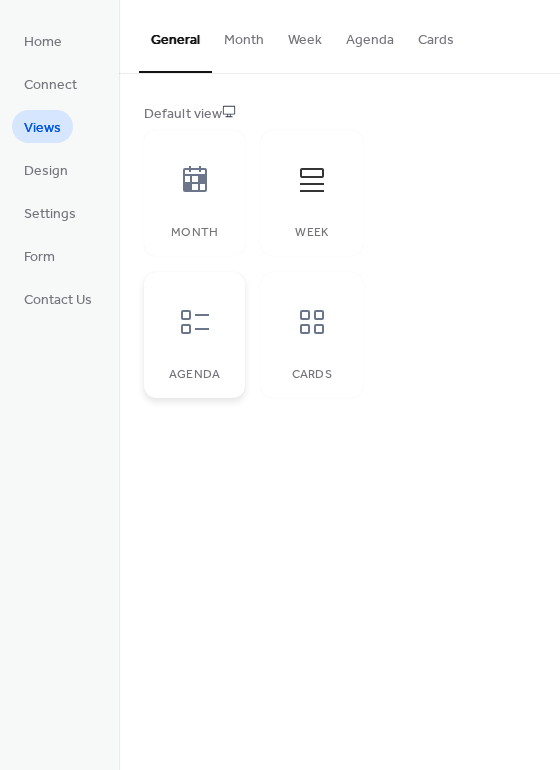 click 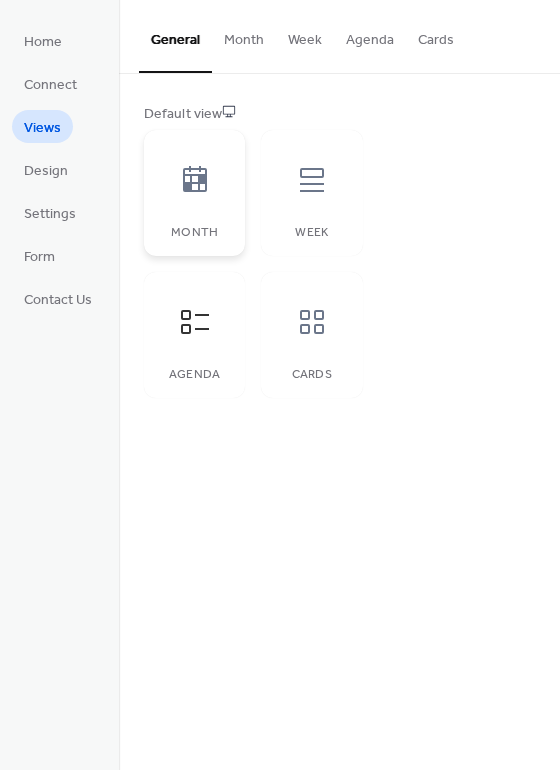 click at bounding box center (195, 180) 